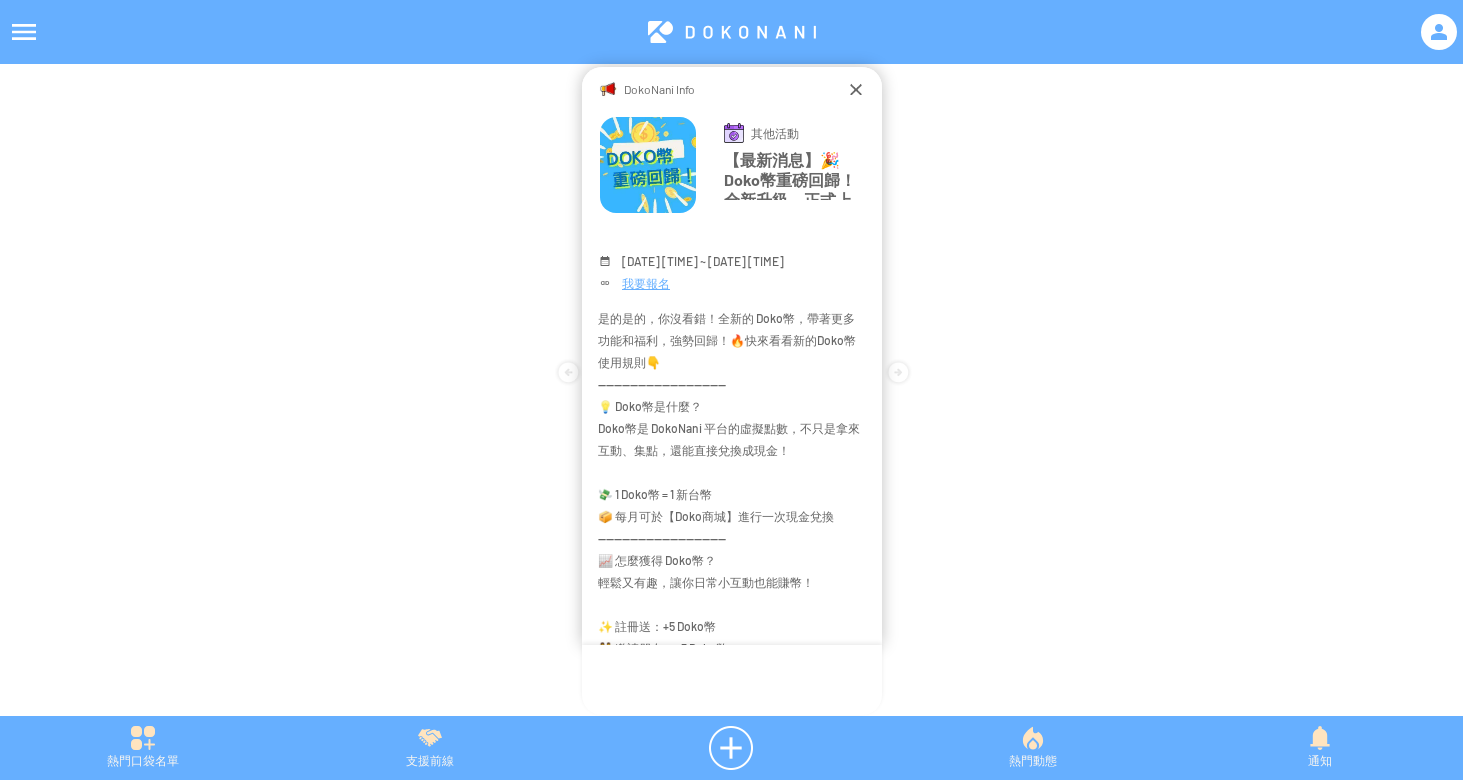 scroll, scrollTop: 0, scrollLeft: 0, axis: both 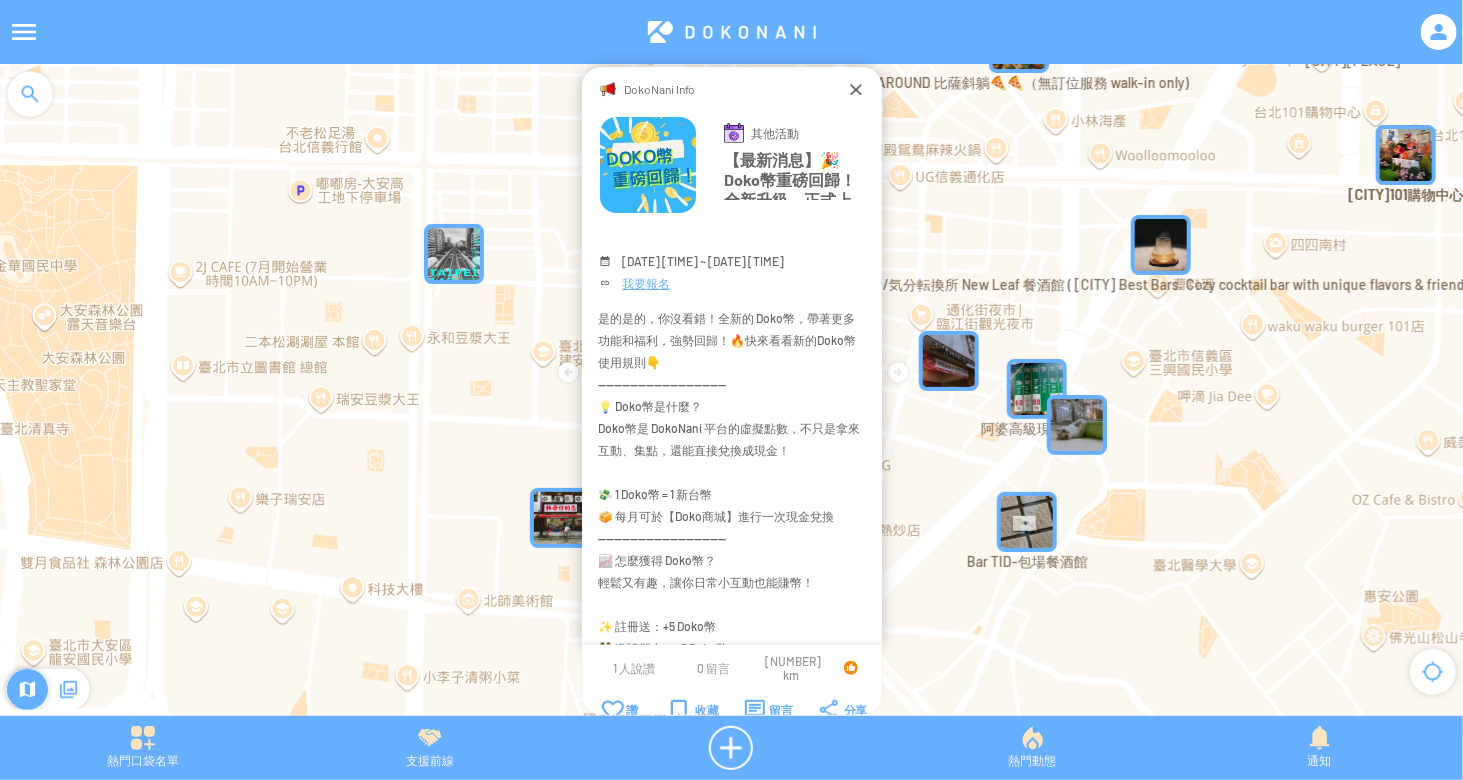 click at bounding box center (24, 32) 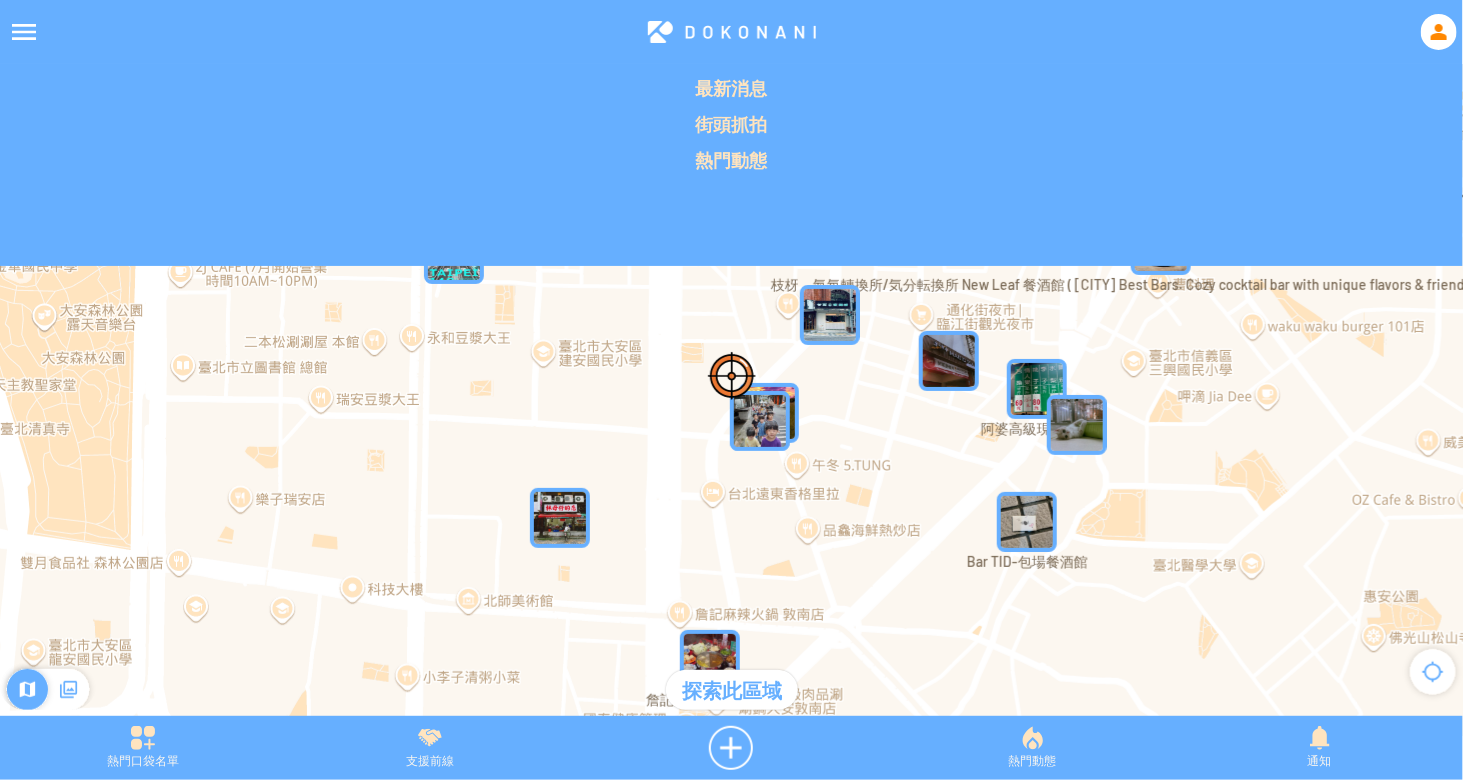 click at bounding box center (1439, 32) 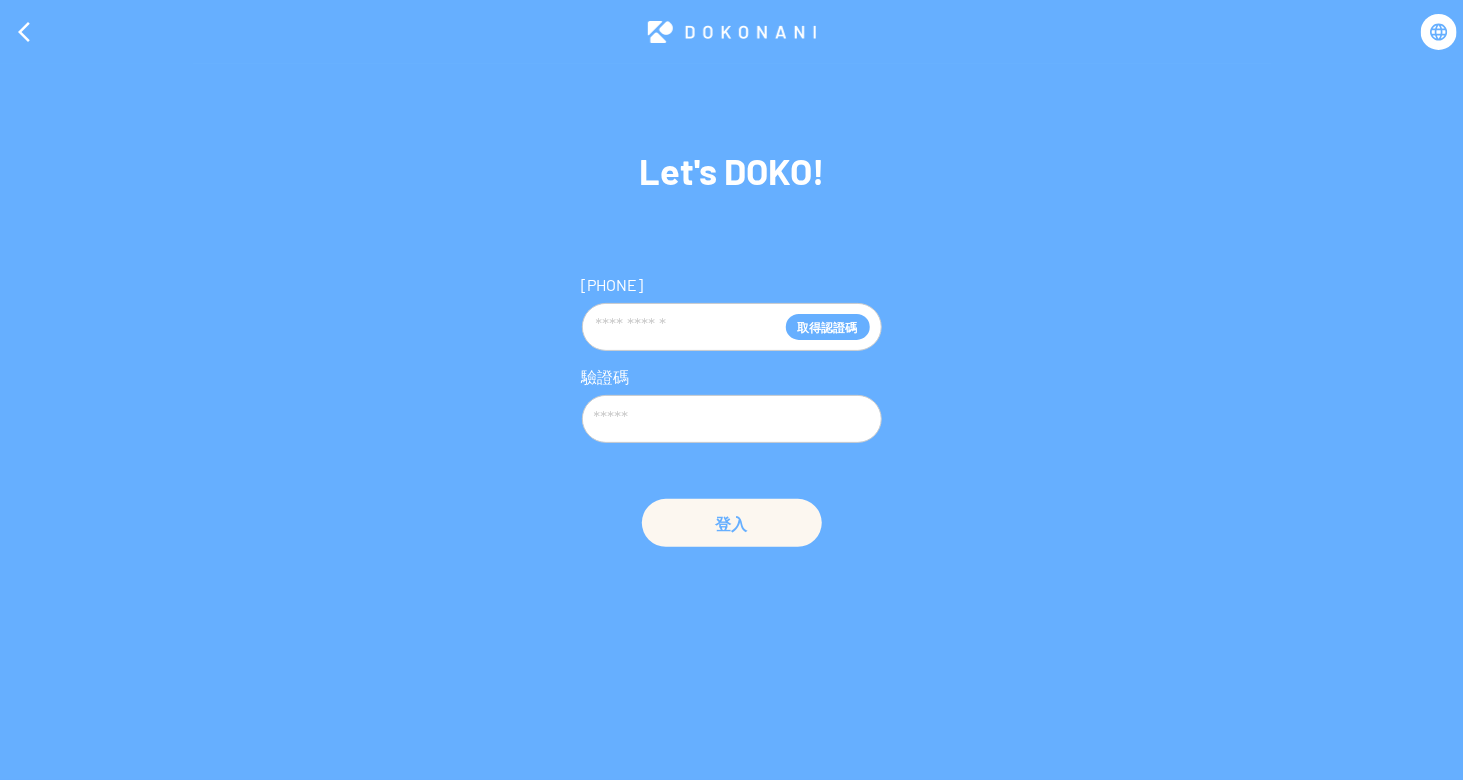 click at bounding box center (690, 327) 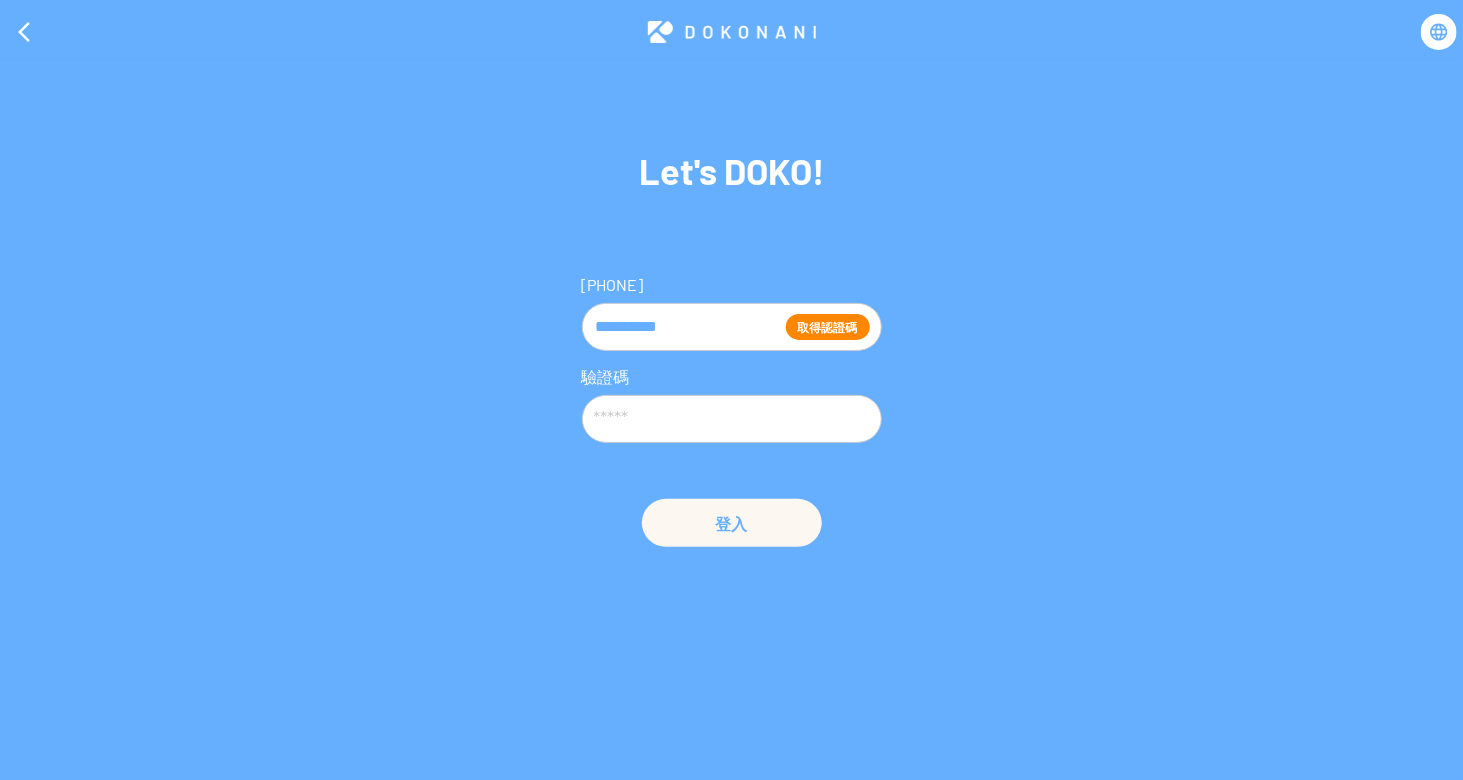 type on "**********" 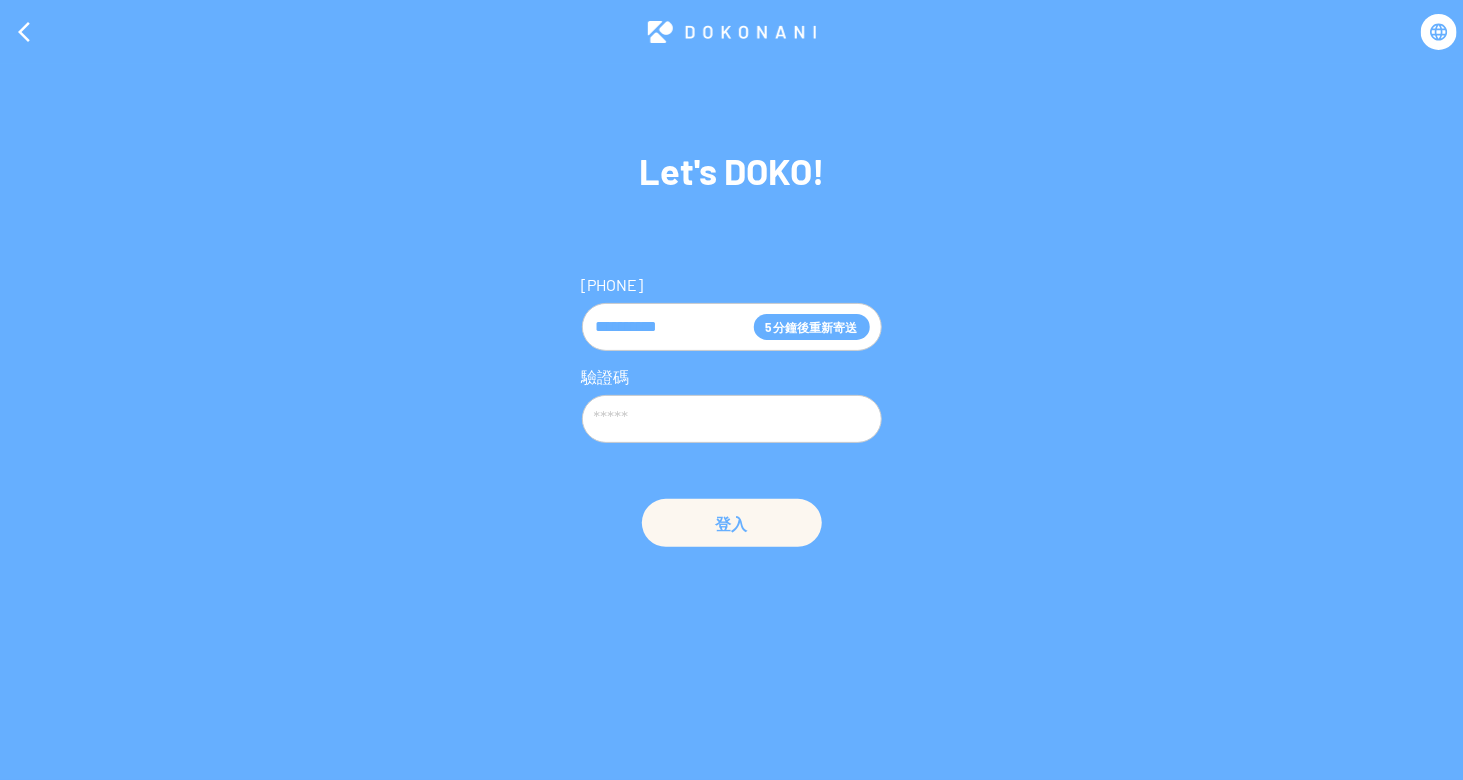 click at bounding box center (732, 419) 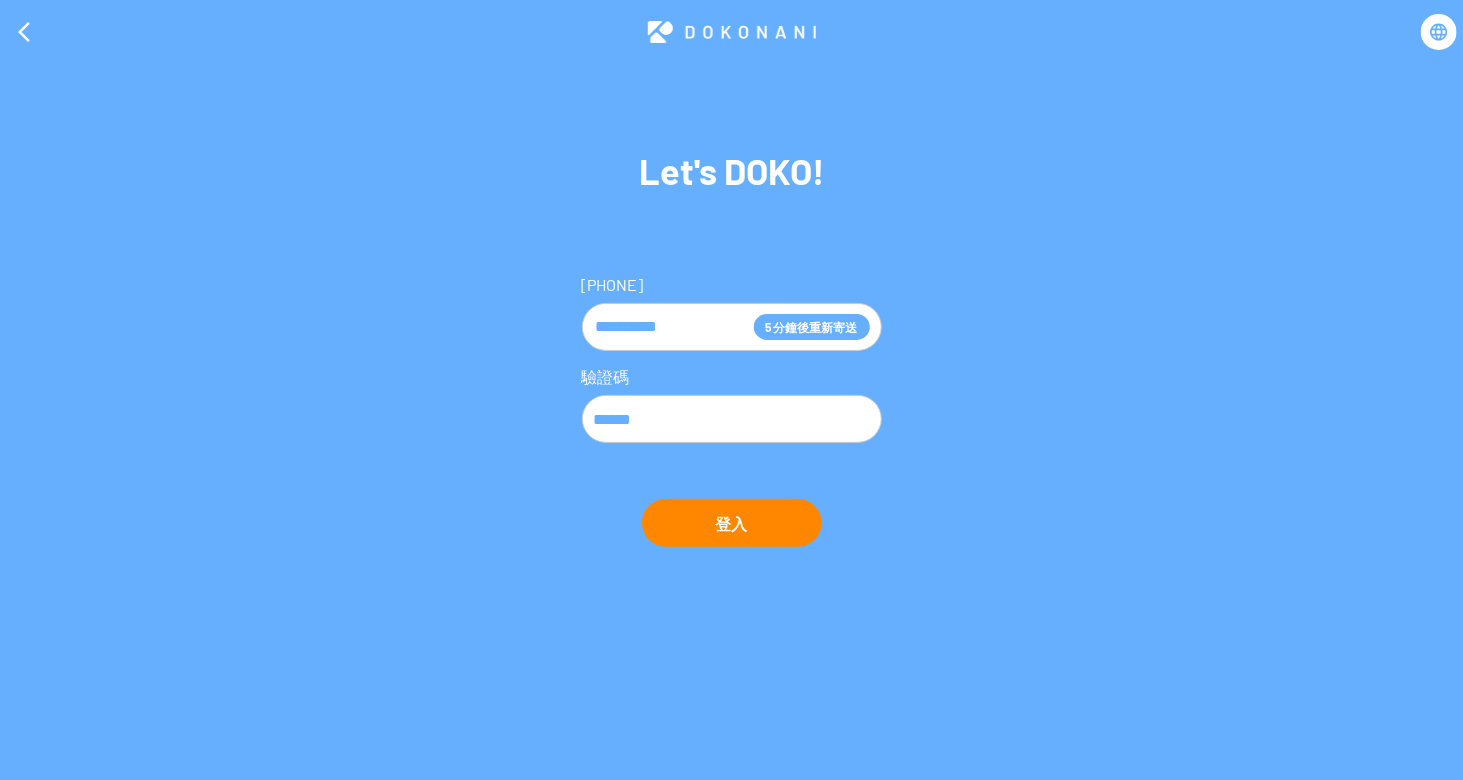 type on "******" 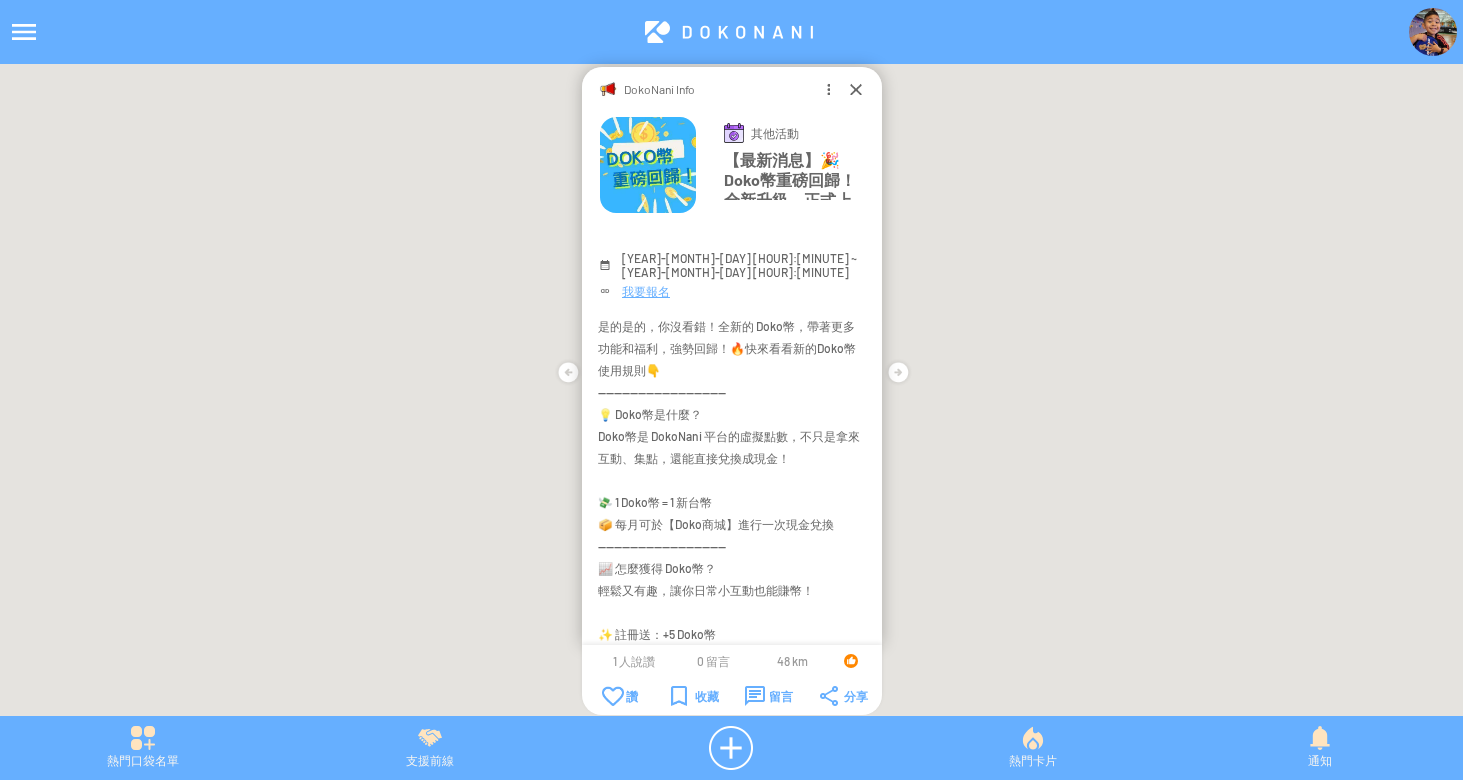 scroll, scrollTop: 0, scrollLeft: 0, axis: both 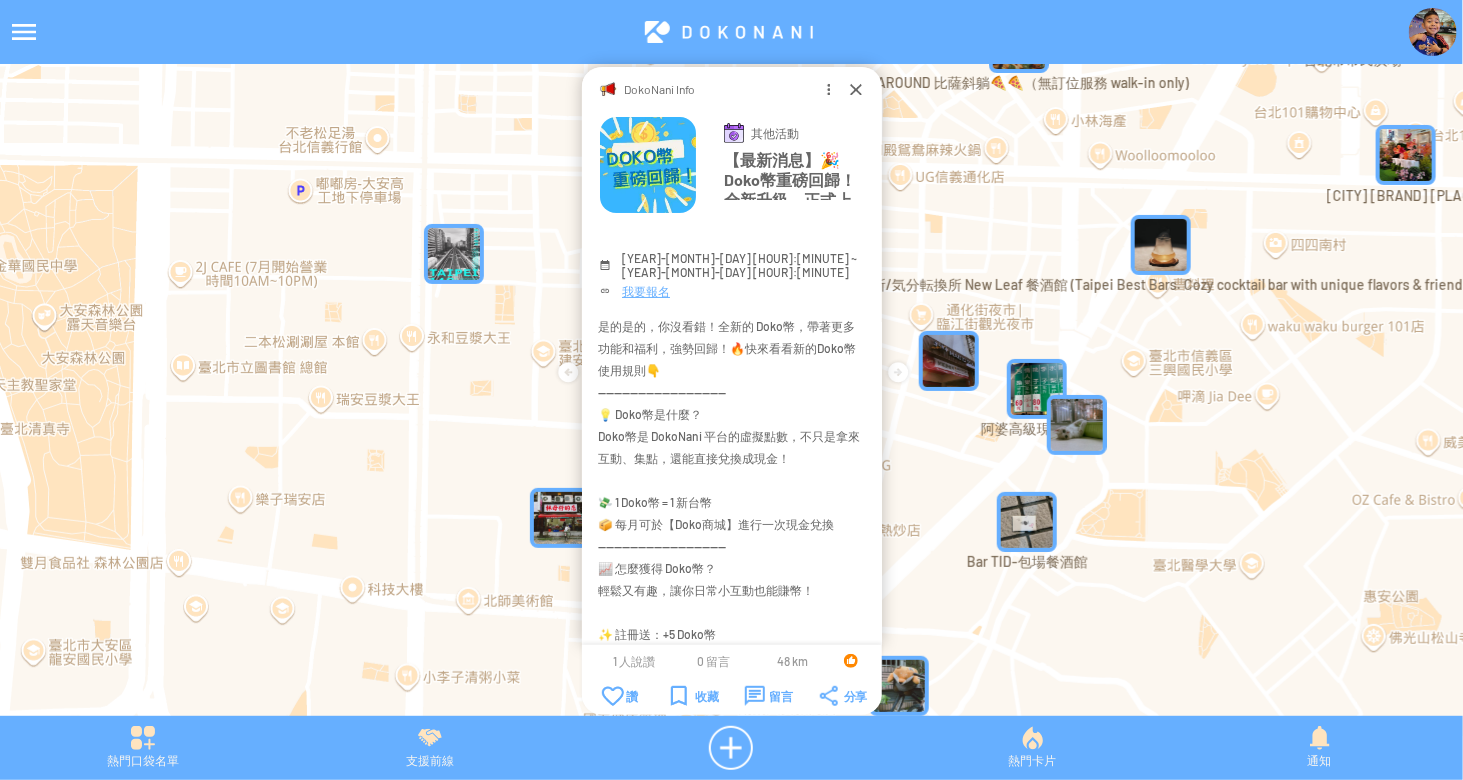 click at bounding box center [24, 32] 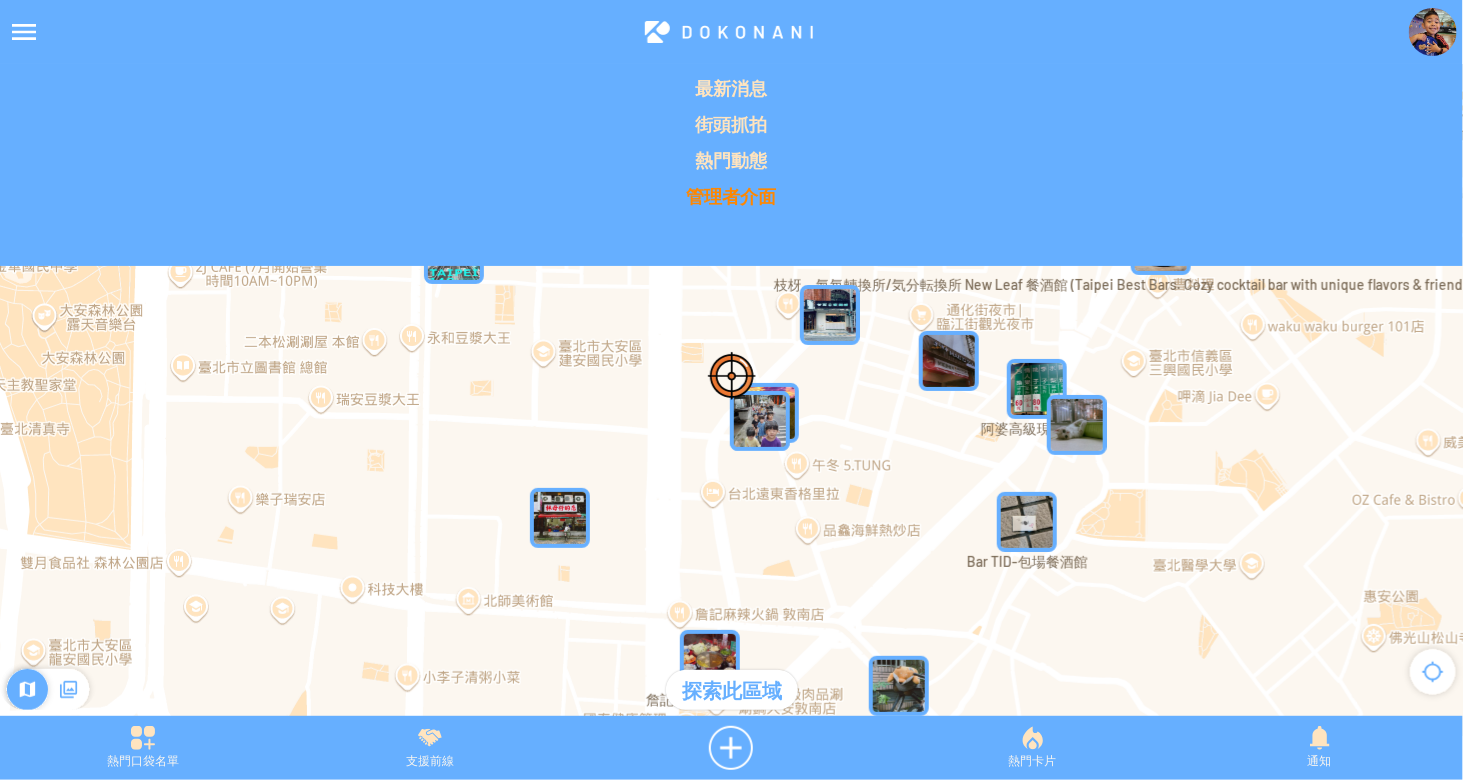 click on "管理者介面" at bounding box center (731, 196) 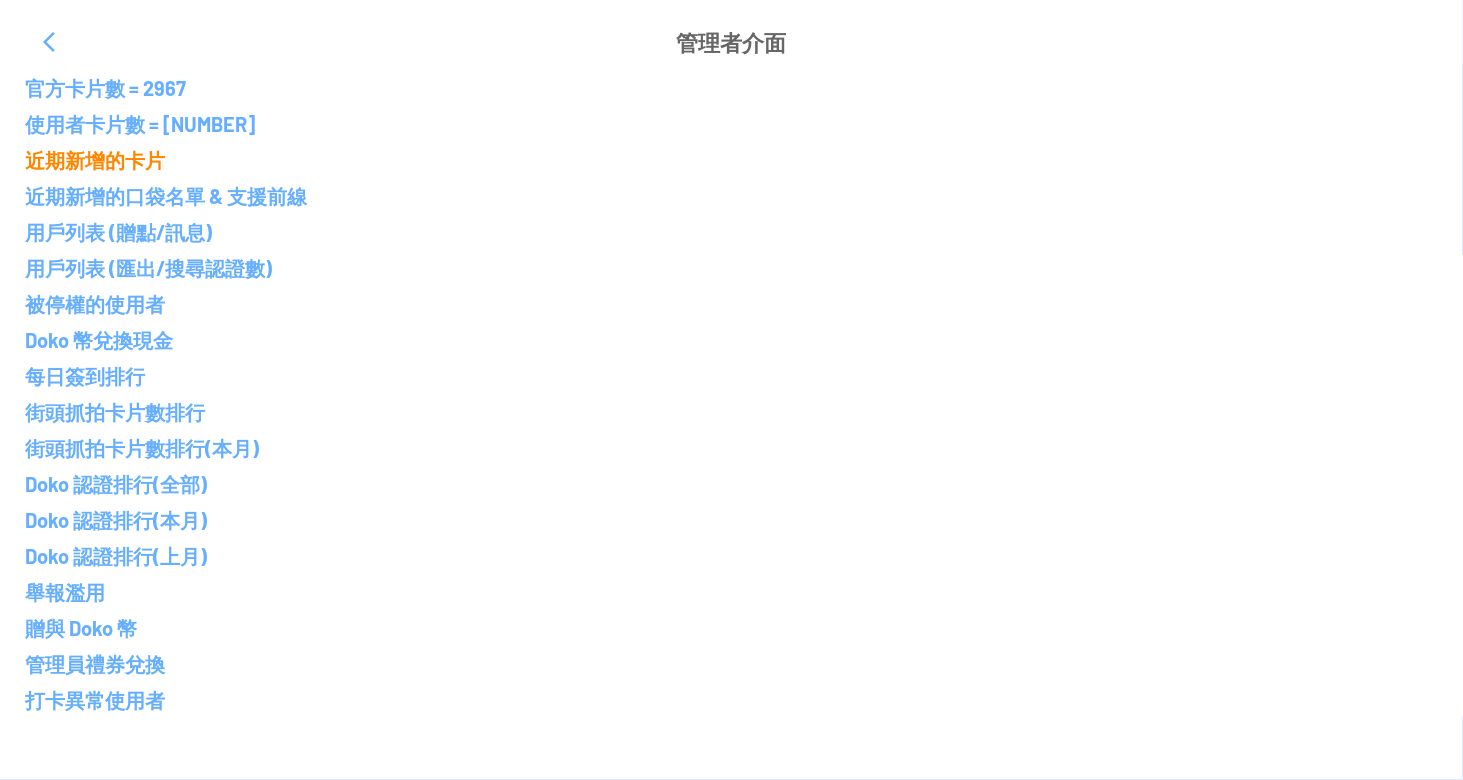 click on "近期新增的卡片" at bounding box center (731, 160) 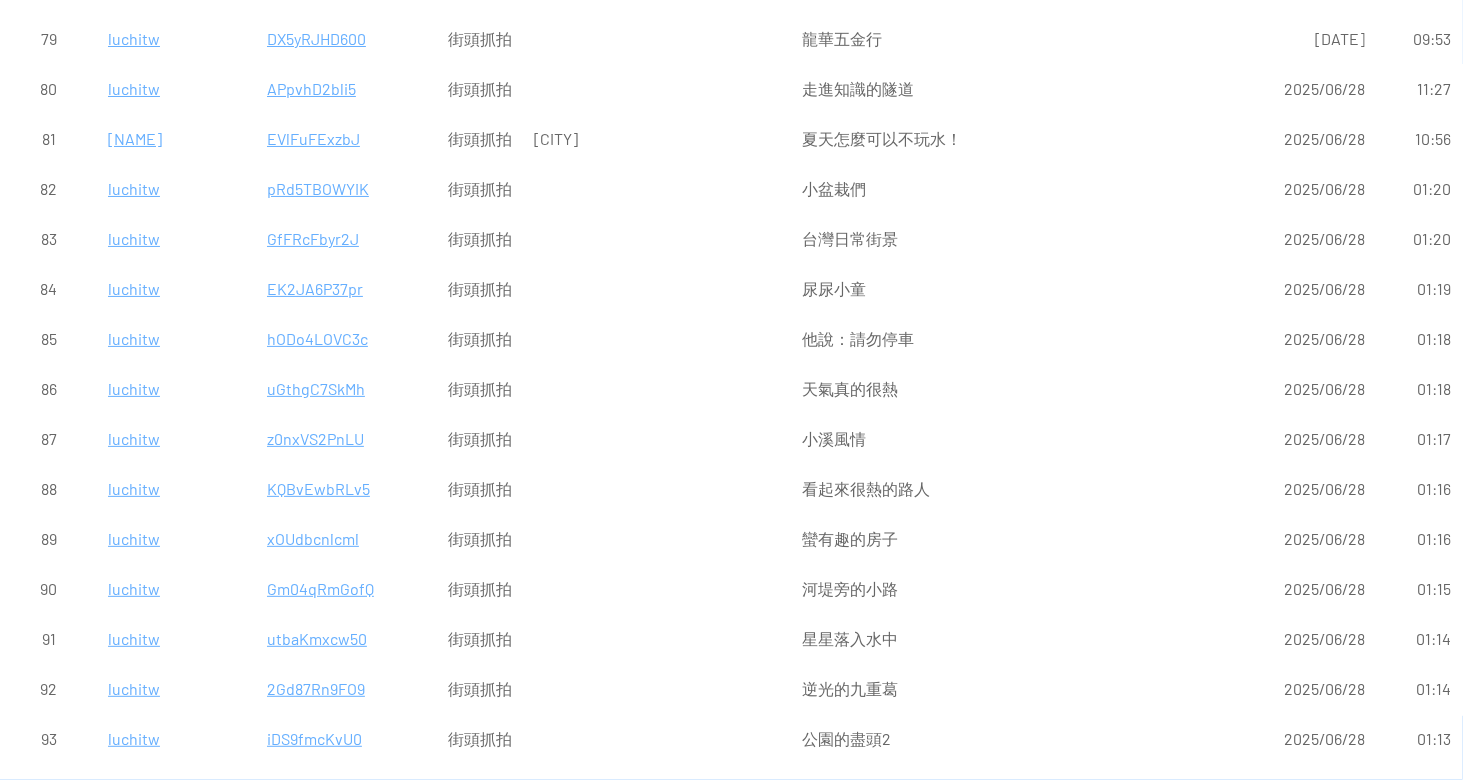 scroll, scrollTop: 5700, scrollLeft: 0, axis: vertical 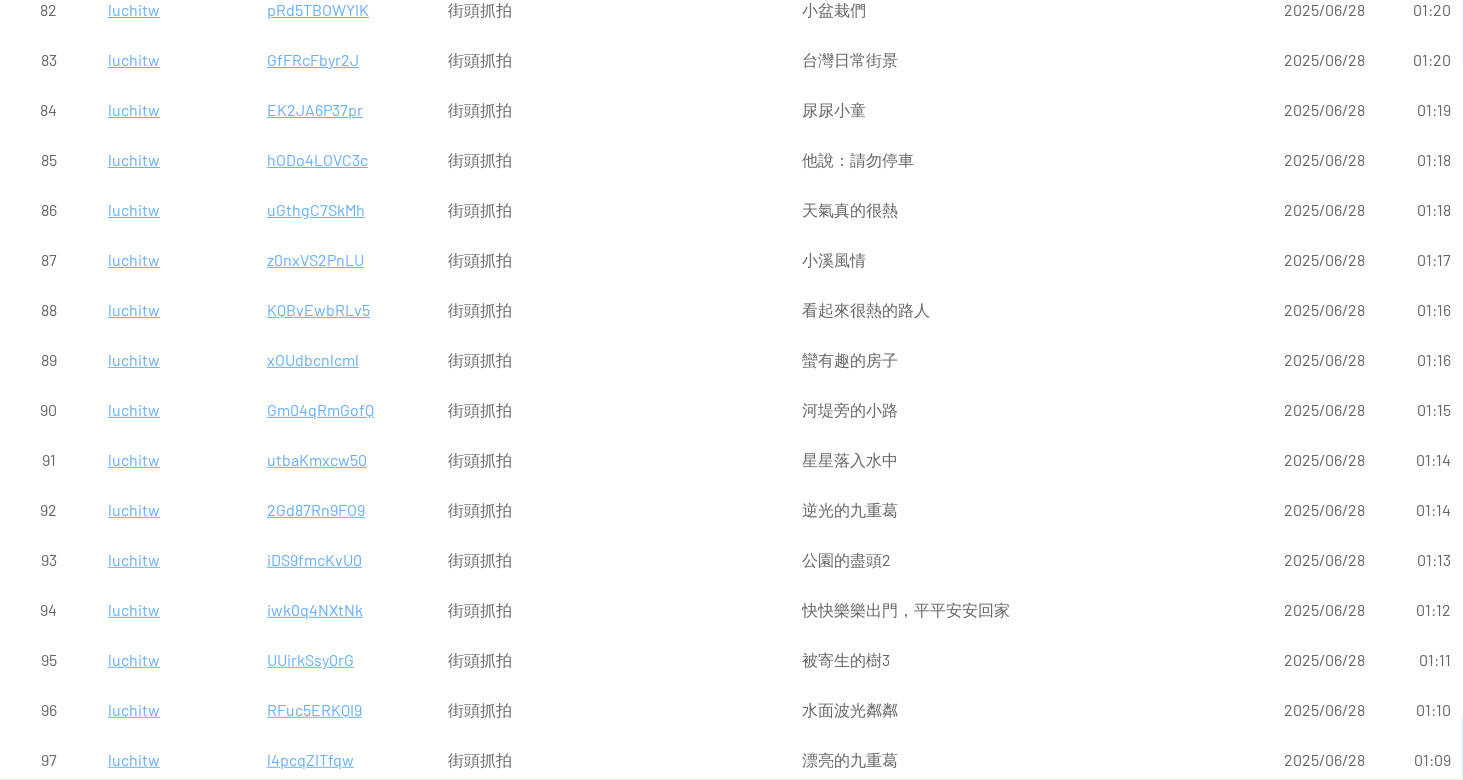 click on "ehBnYA48siR" at bounding box center [346, 810] 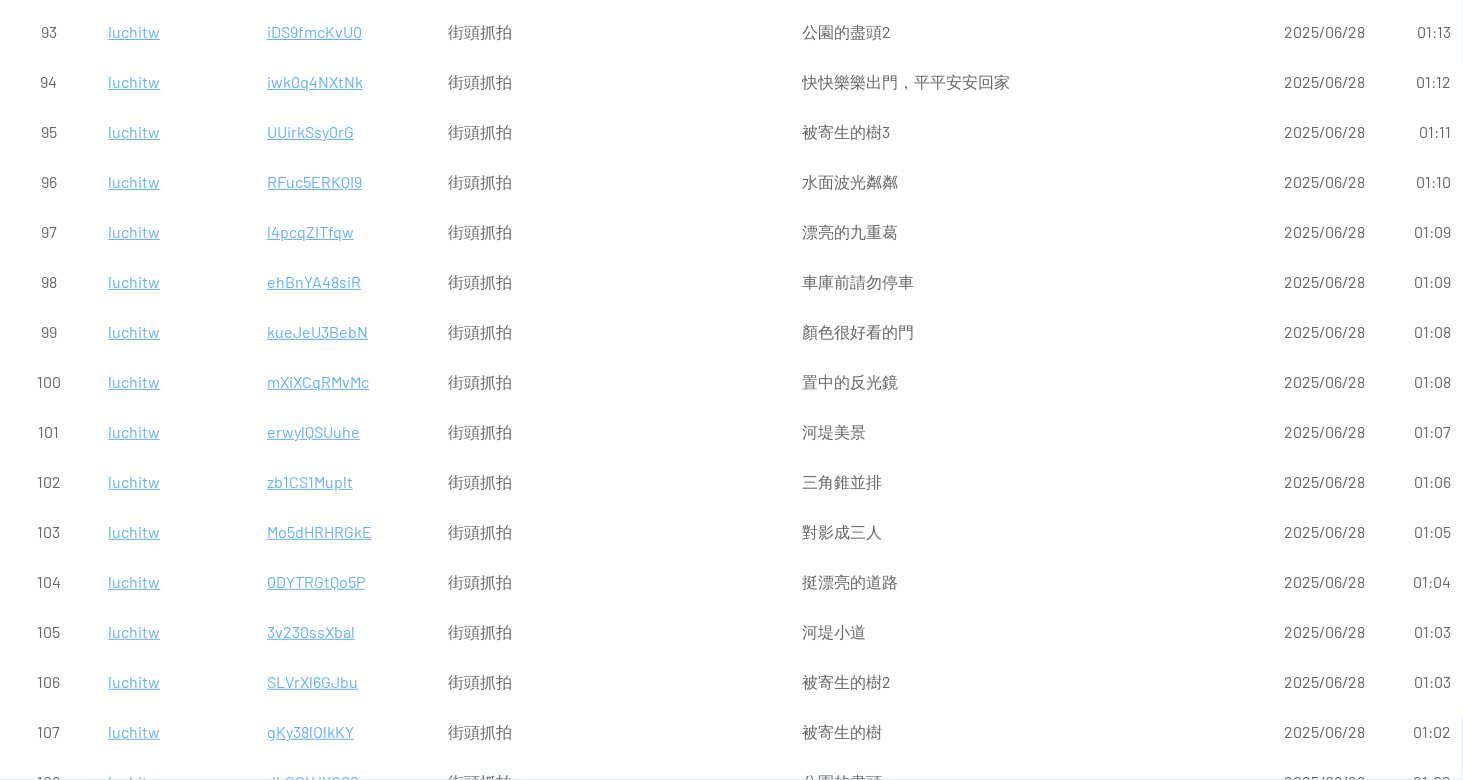 scroll, scrollTop: 6300, scrollLeft: 0, axis: vertical 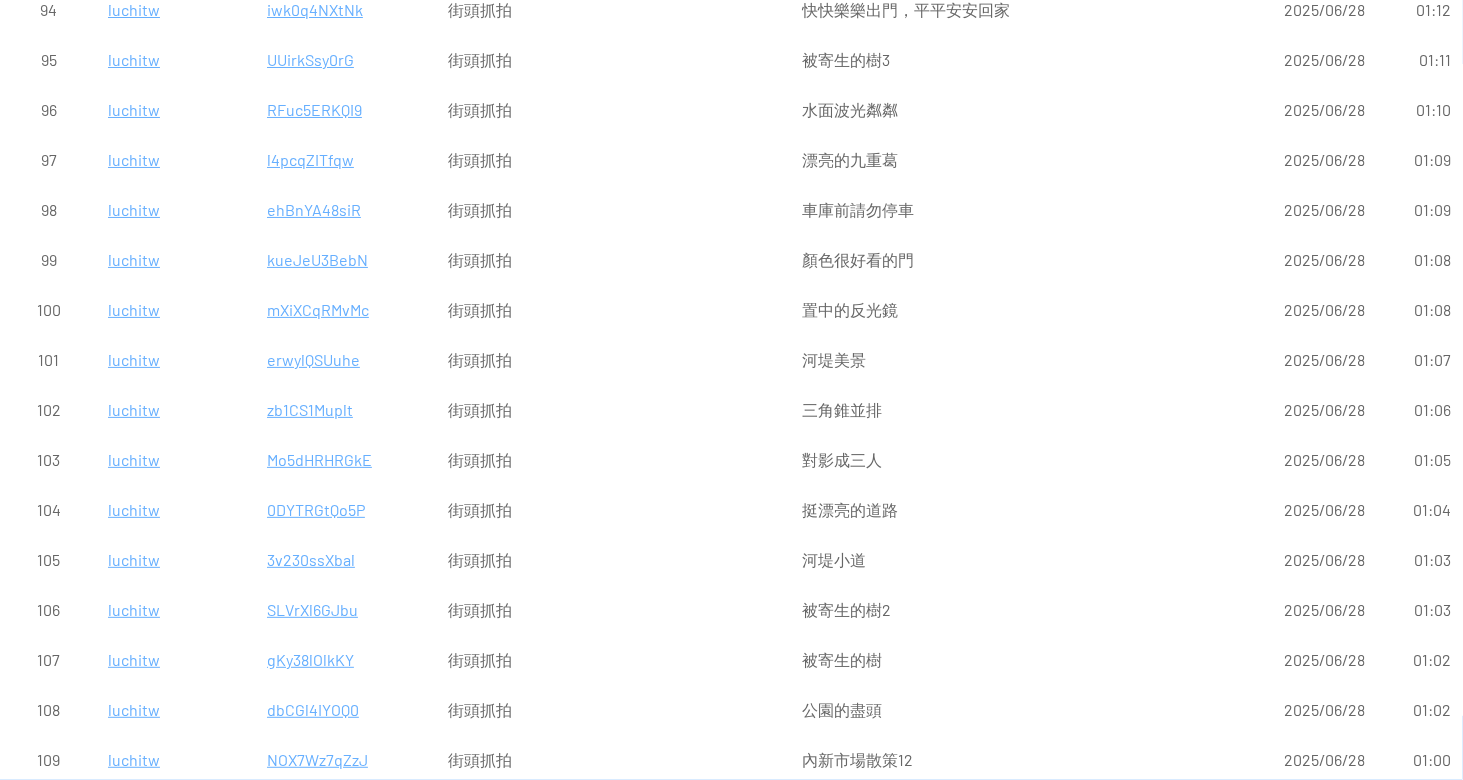 click on "NOX7Wz7qZzJ" at bounding box center [346, 760] 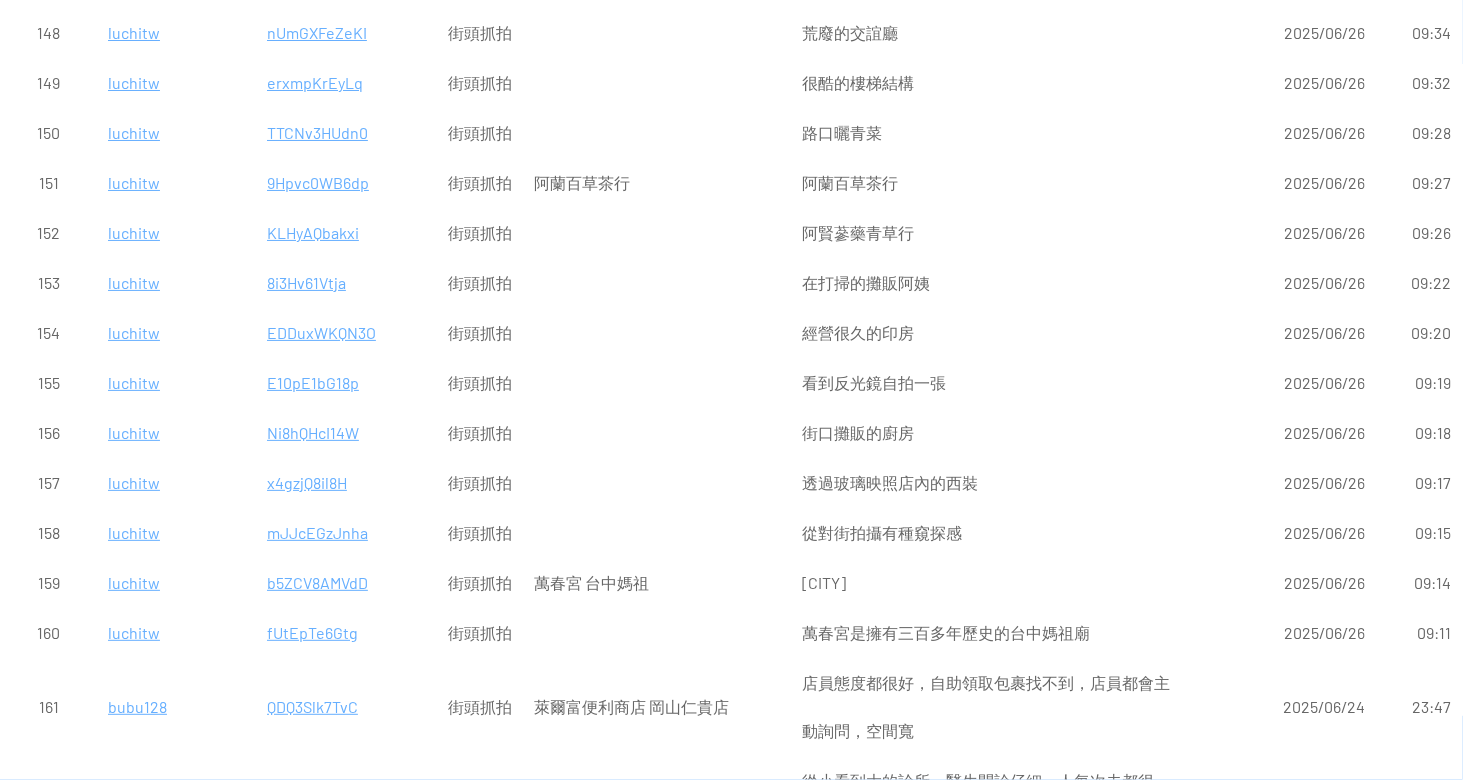 scroll, scrollTop: 9700, scrollLeft: 0, axis: vertical 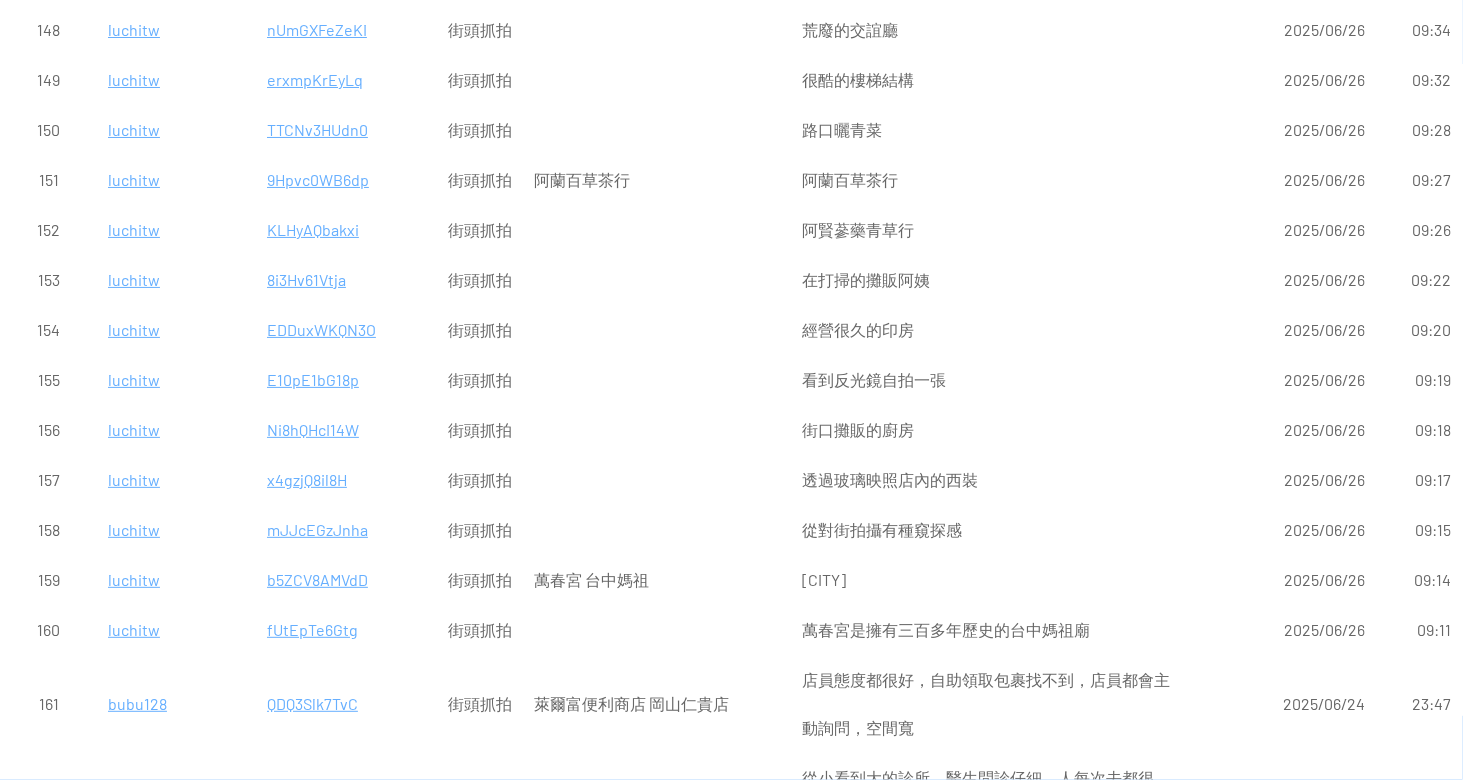 click on "QDQ3Slk7TvC" at bounding box center (346, 704) 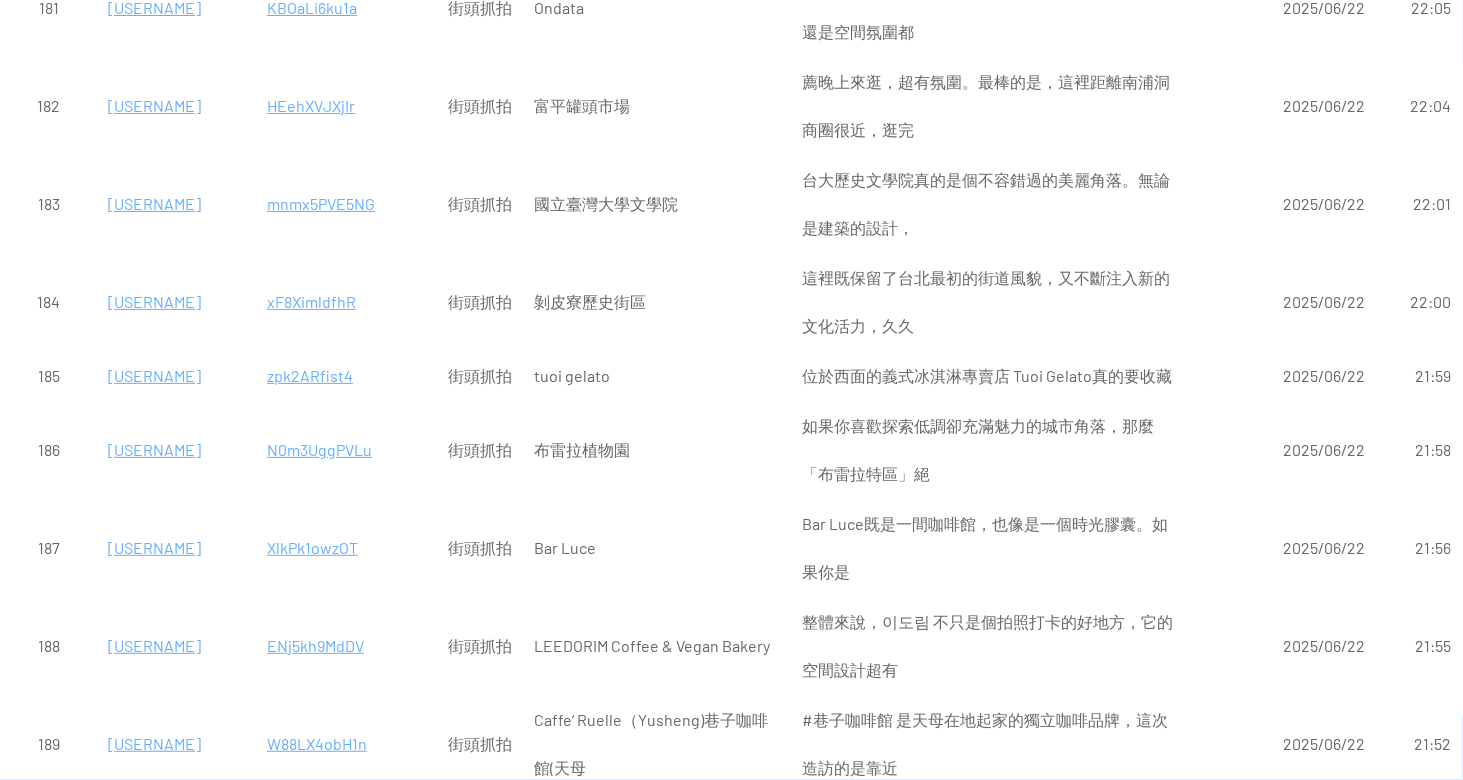 scroll, scrollTop: 12000, scrollLeft: 0, axis: vertical 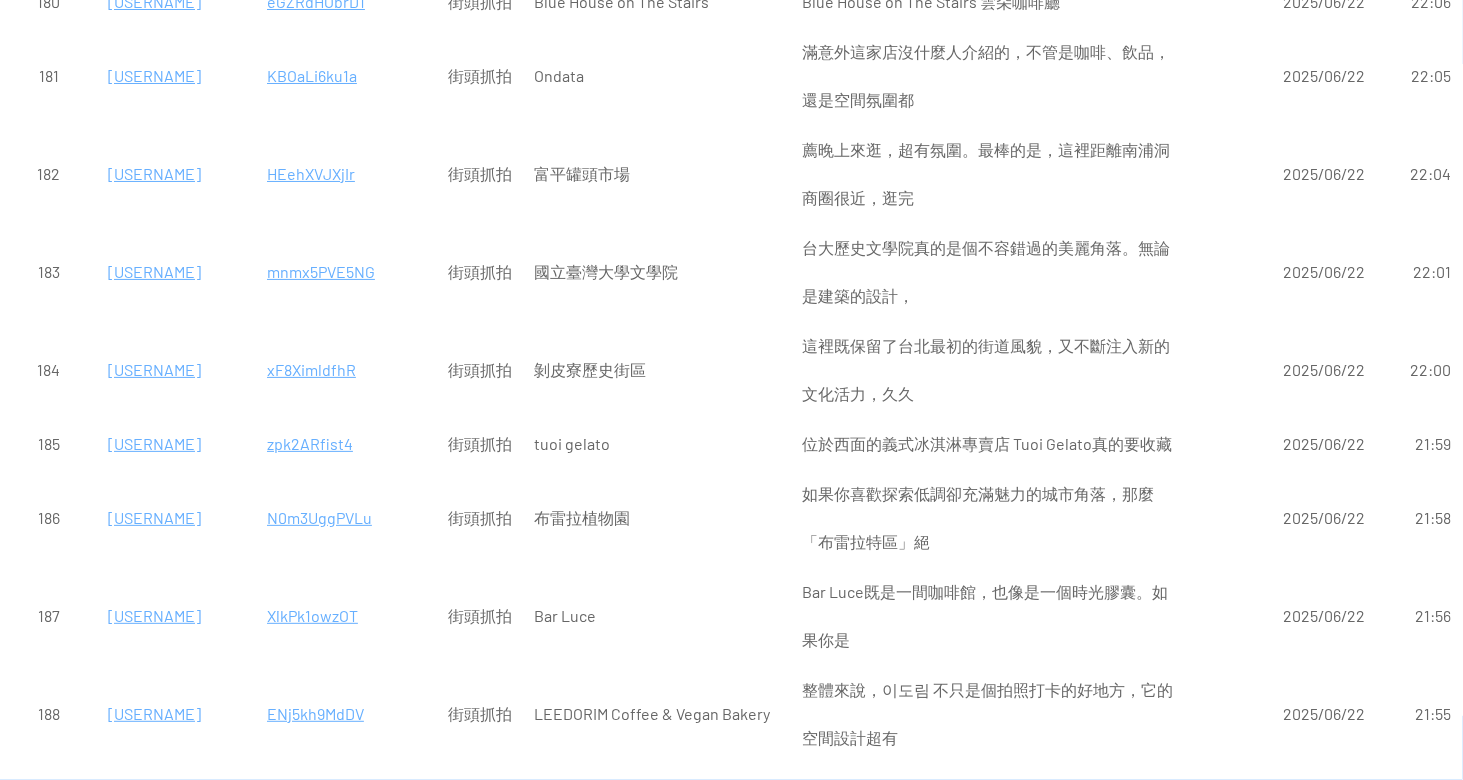 click on "Ol5Iak2FRF9" at bounding box center (346, 886) 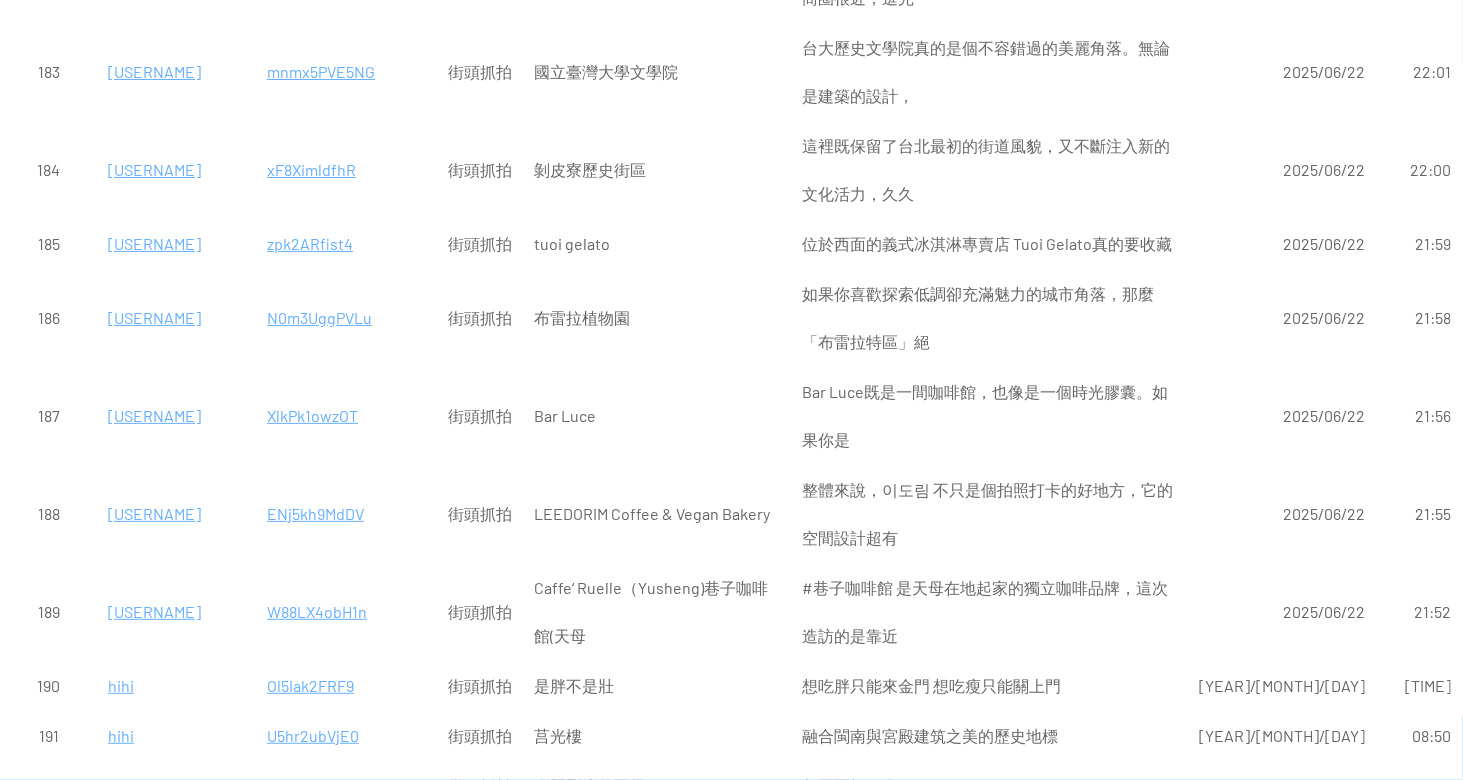 click on "F3ADv4TsED7" at bounding box center (346, 860) 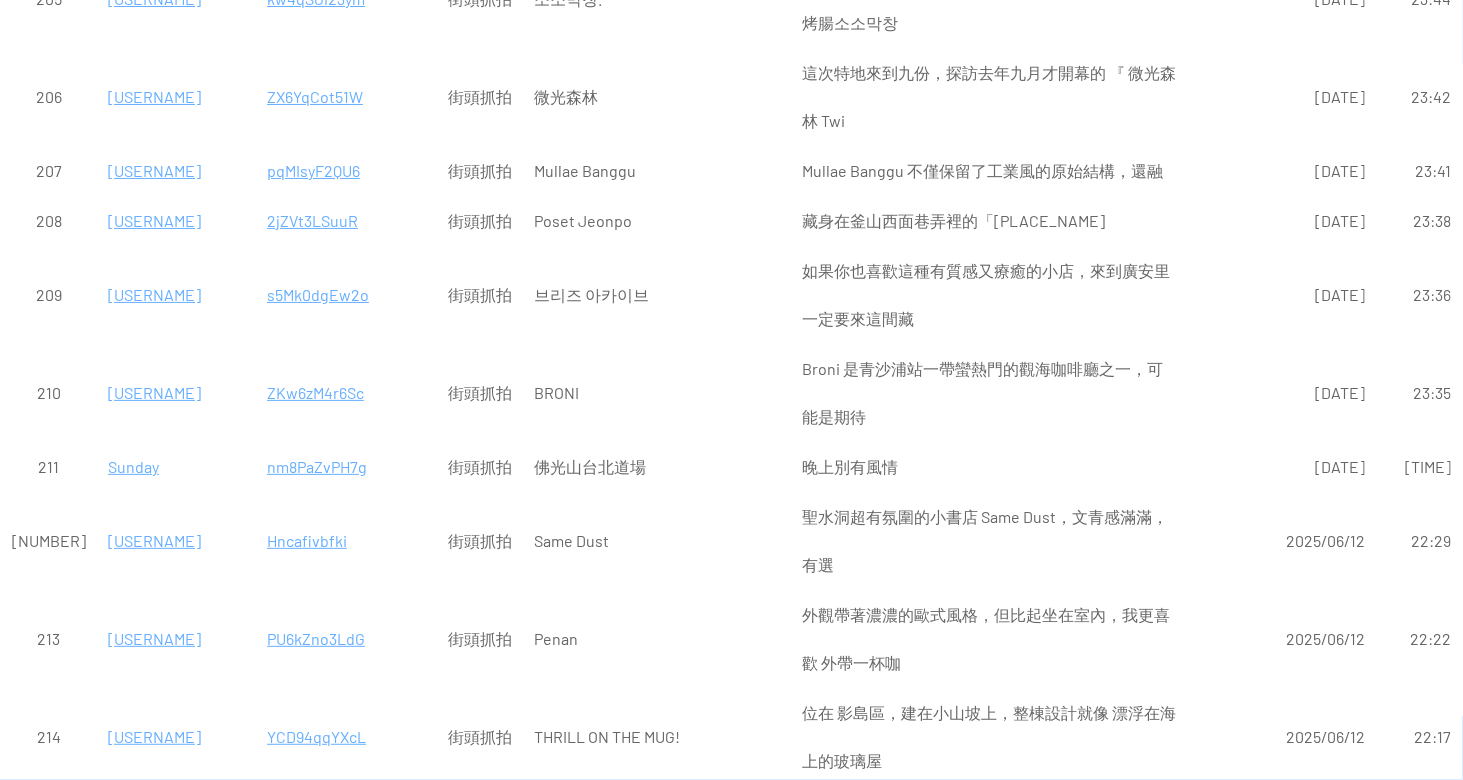 scroll, scrollTop: 14700, scrollLeft: 0, axis: vertical 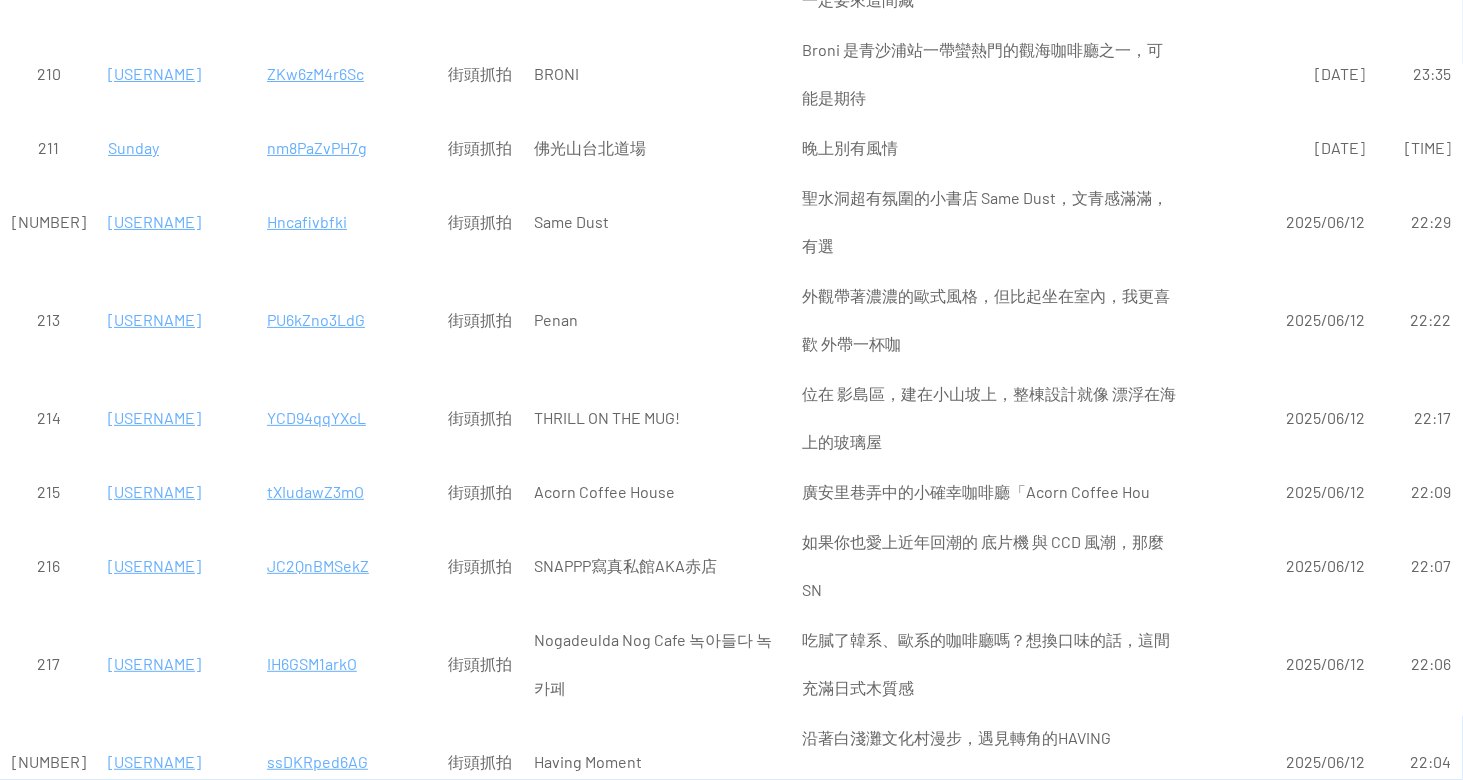 click on "CS320PkJgNL" at bounding box center [346, 984] 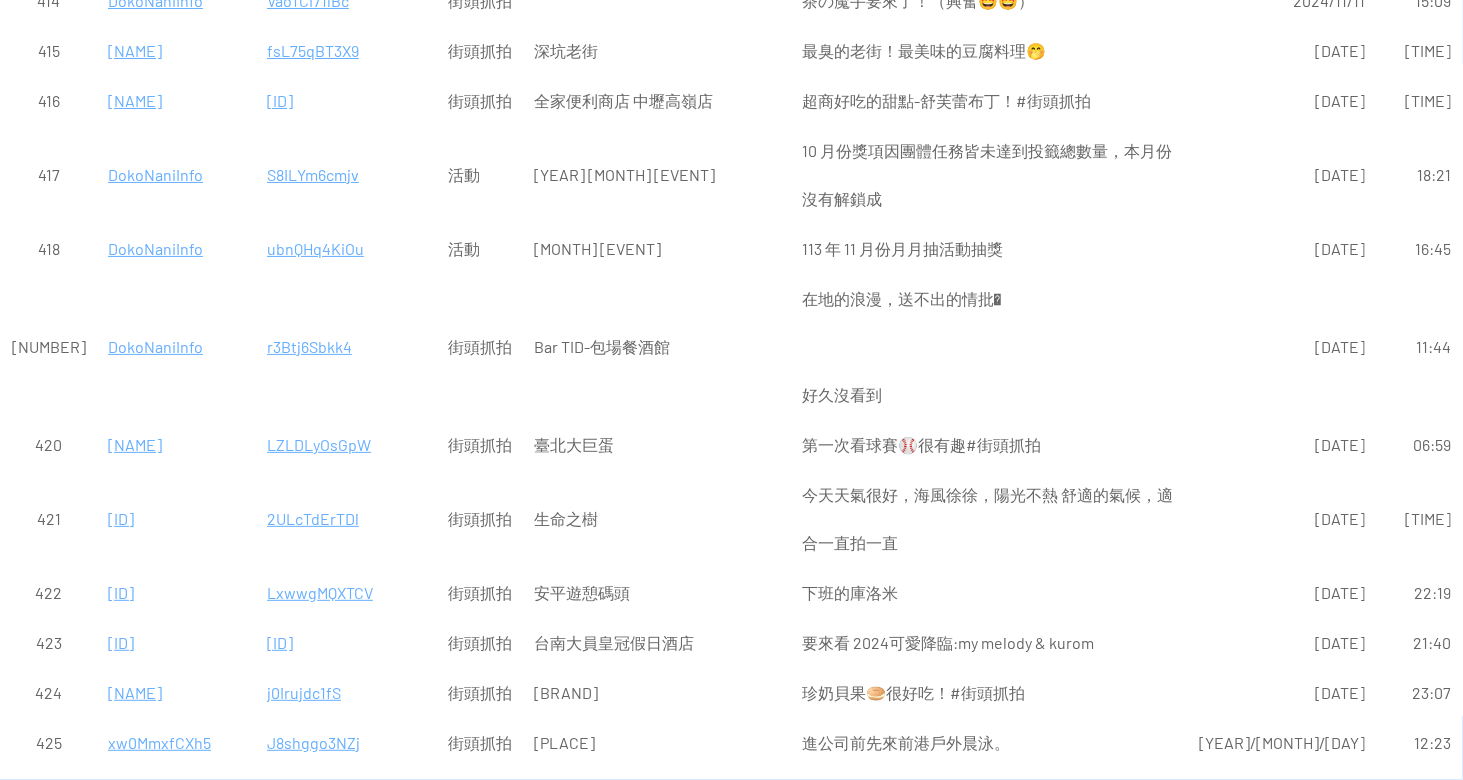 scroll, scrollTop: 29700, scrollLeft: 0, axis: vertical 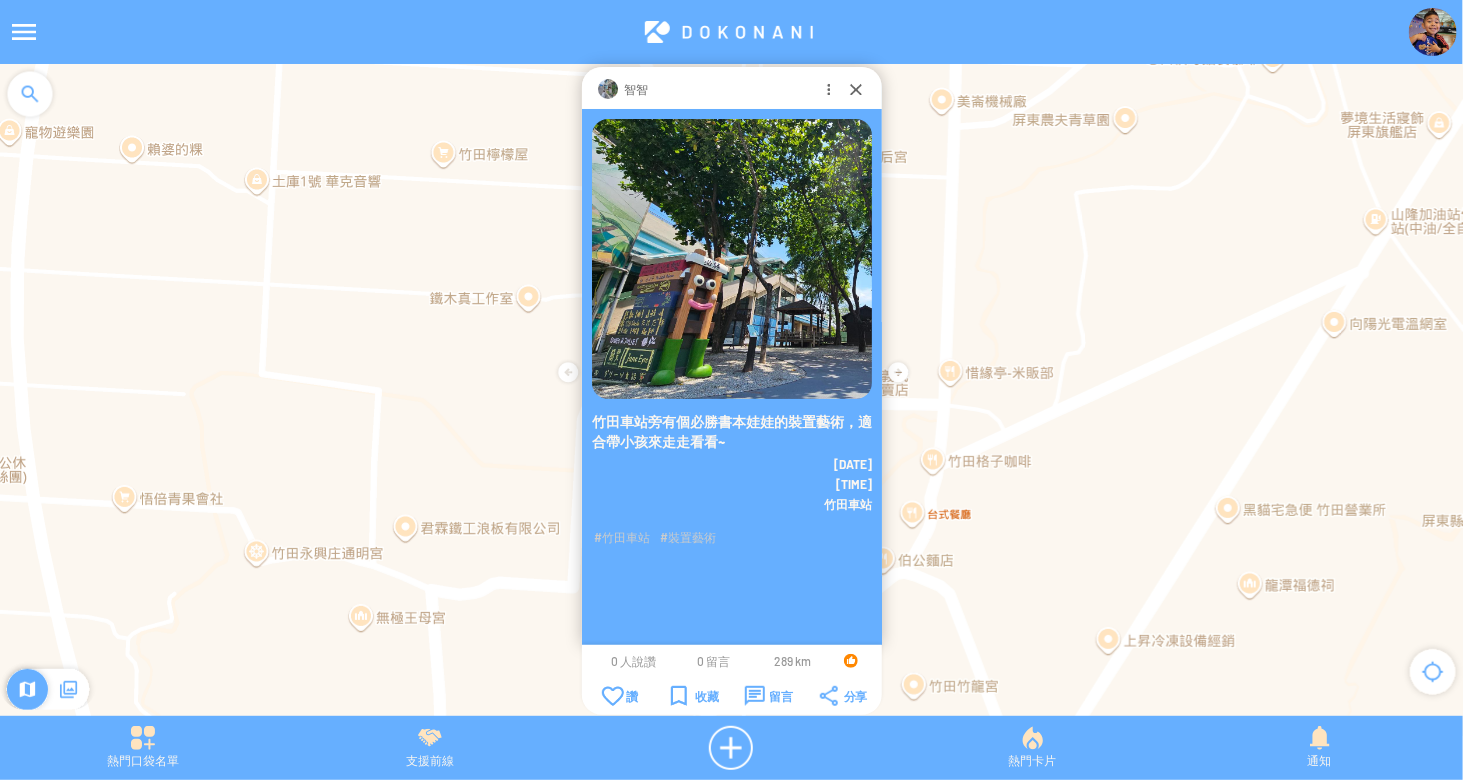 click on "智智" at bounding box center [636, 89] 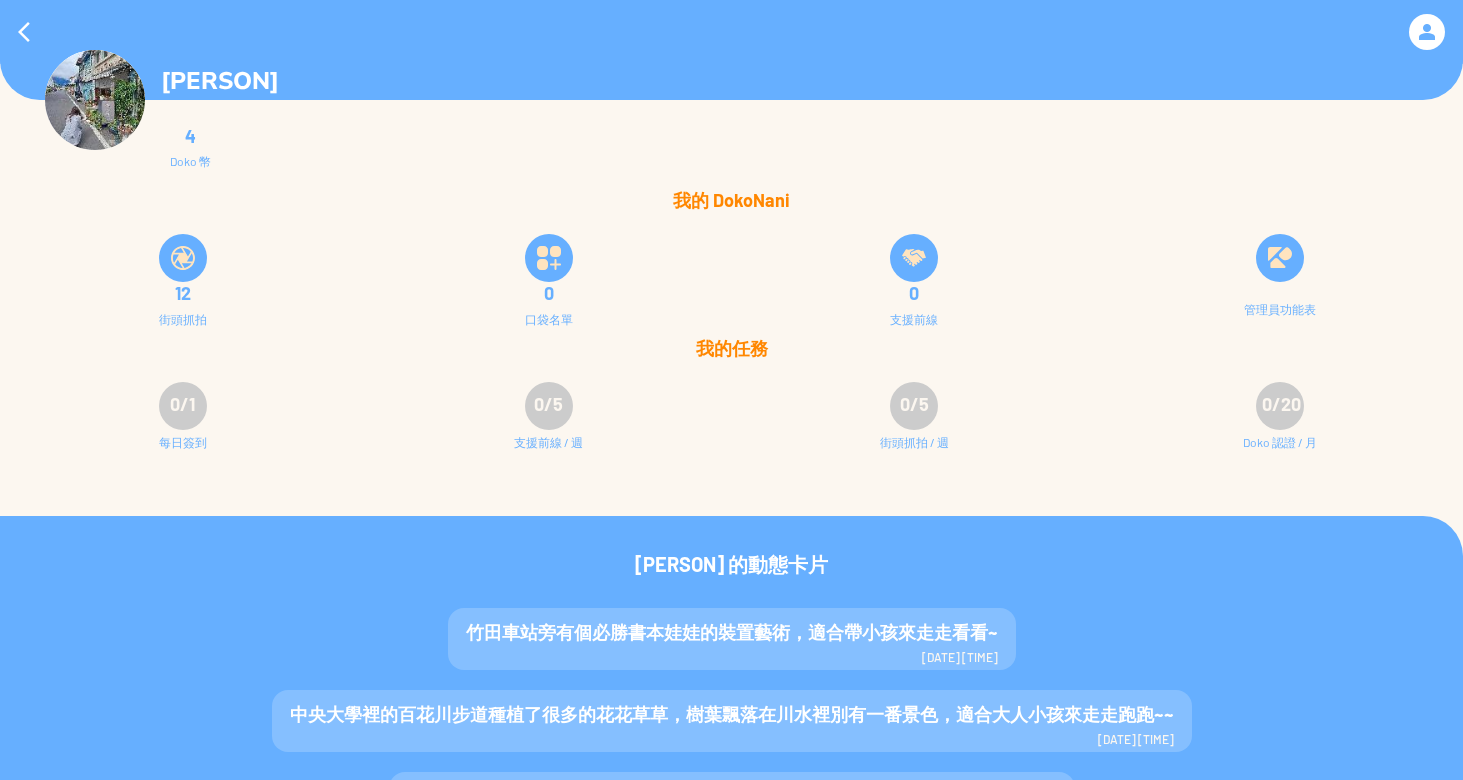 scroll, scrollTop: 0, scrollLeft: 0, axis: both 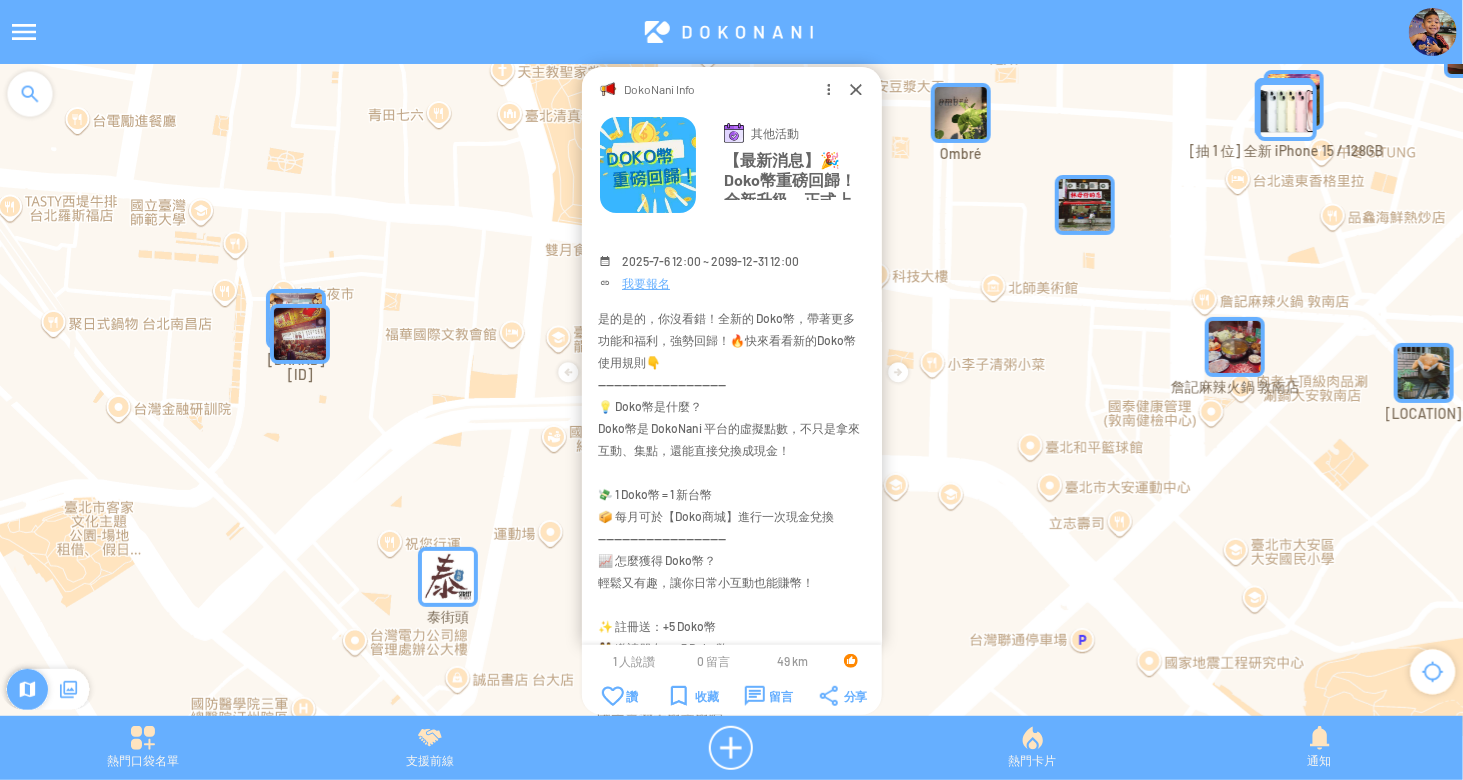 click at bounding box center [24, 32] 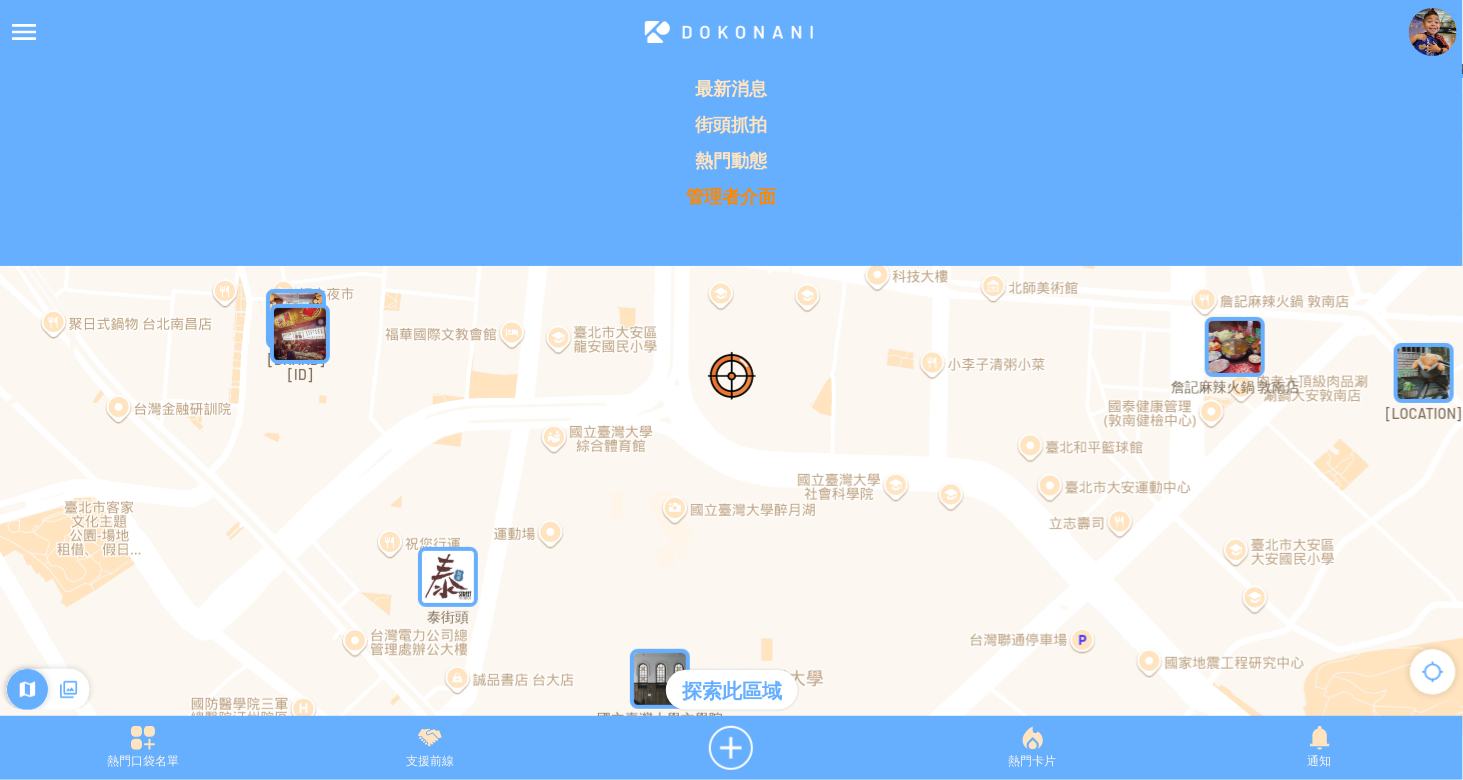 click on "管理者介面" at bounding box center (731, 196) 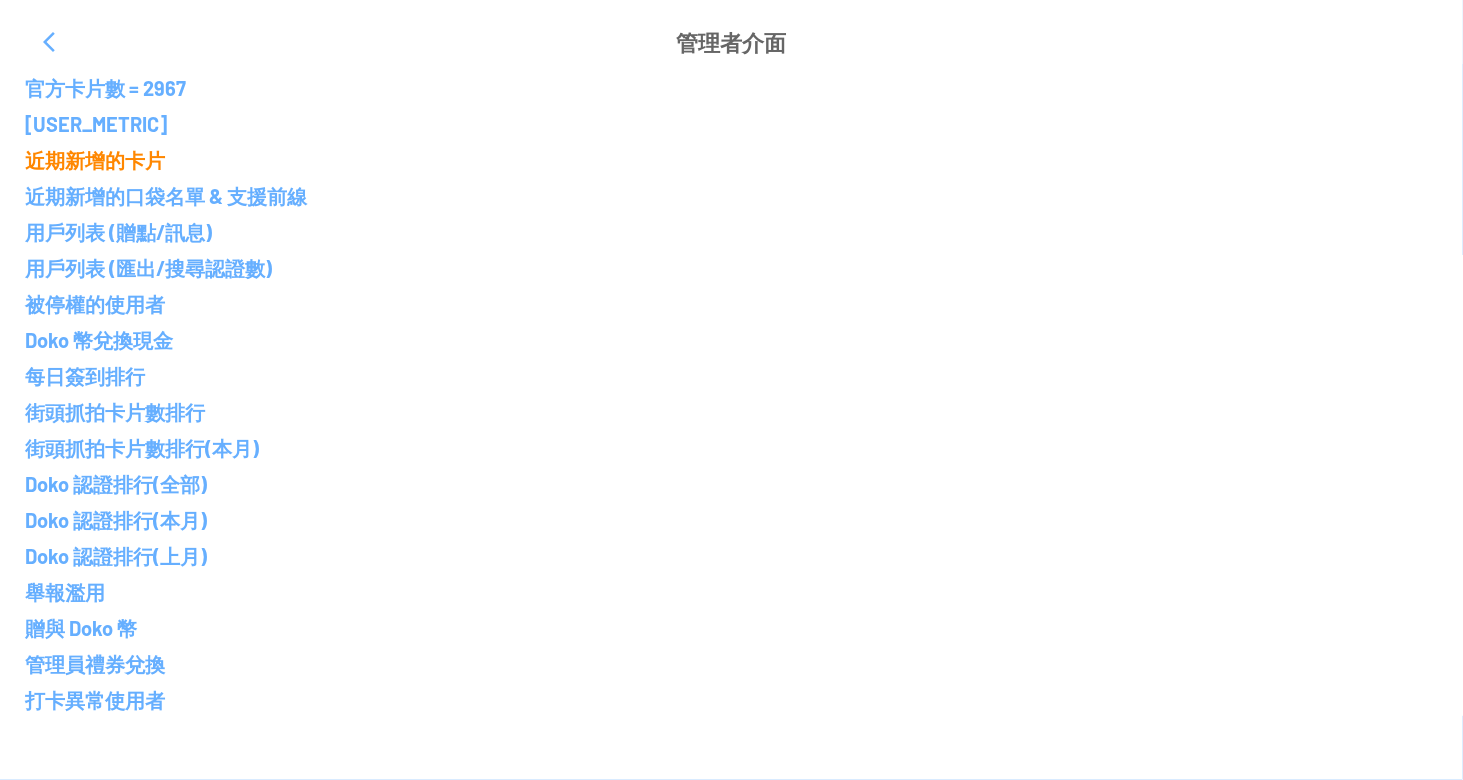 click on "近期新增的卡片" at bounding box center (731, 160) 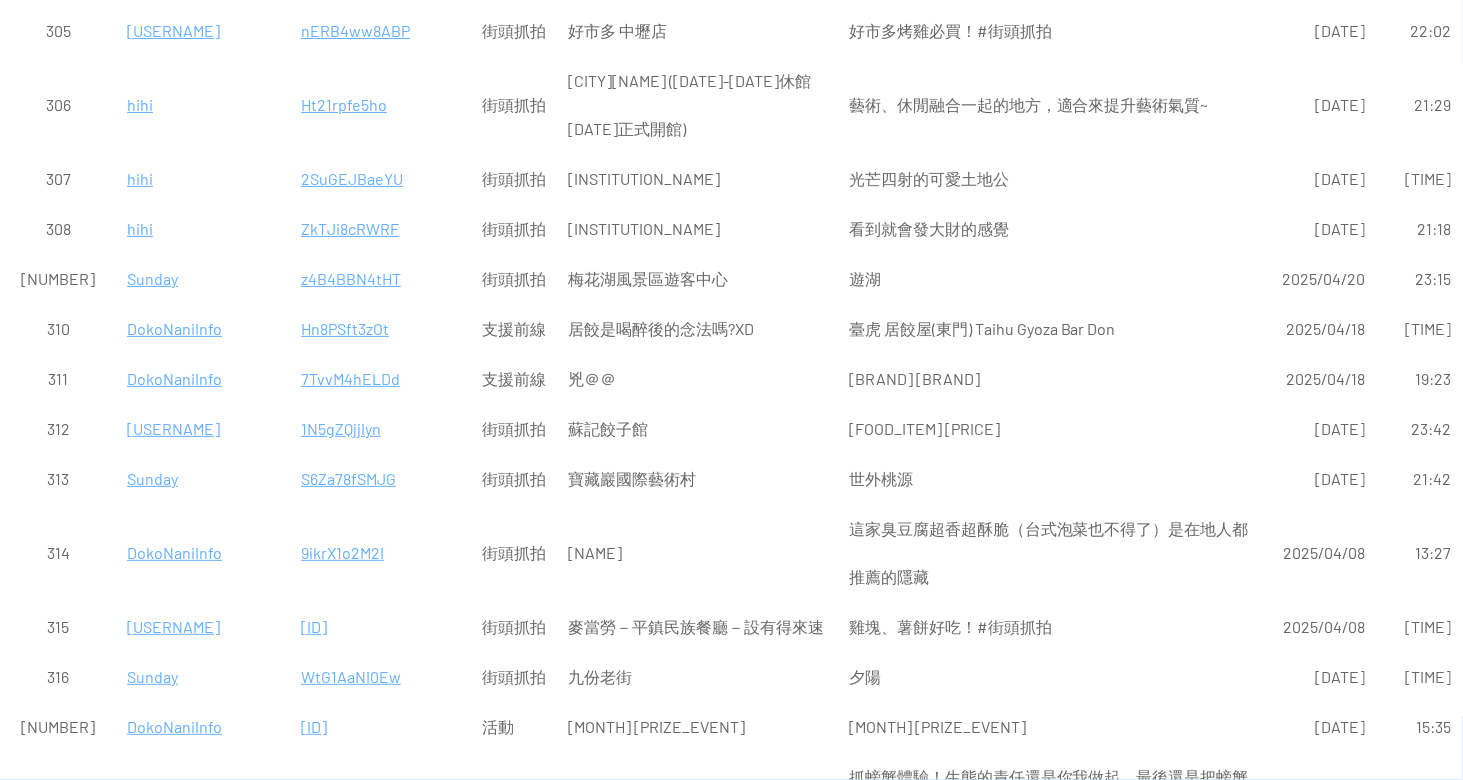 scroll, scrollTop: 21488, scrollLeft: 0, axis: vertical 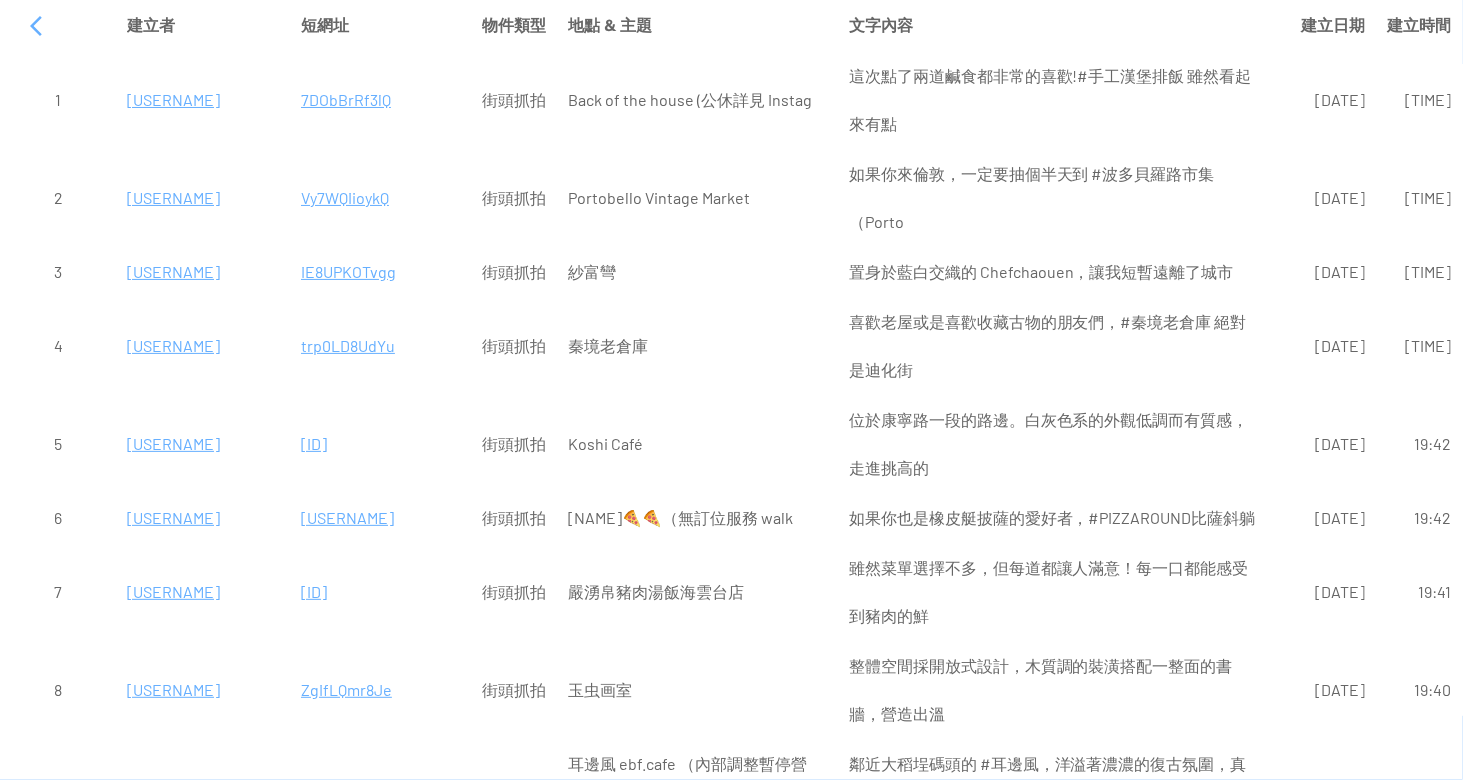 click on "7DObBrRf3lQ" at bounding box center [380, 100] 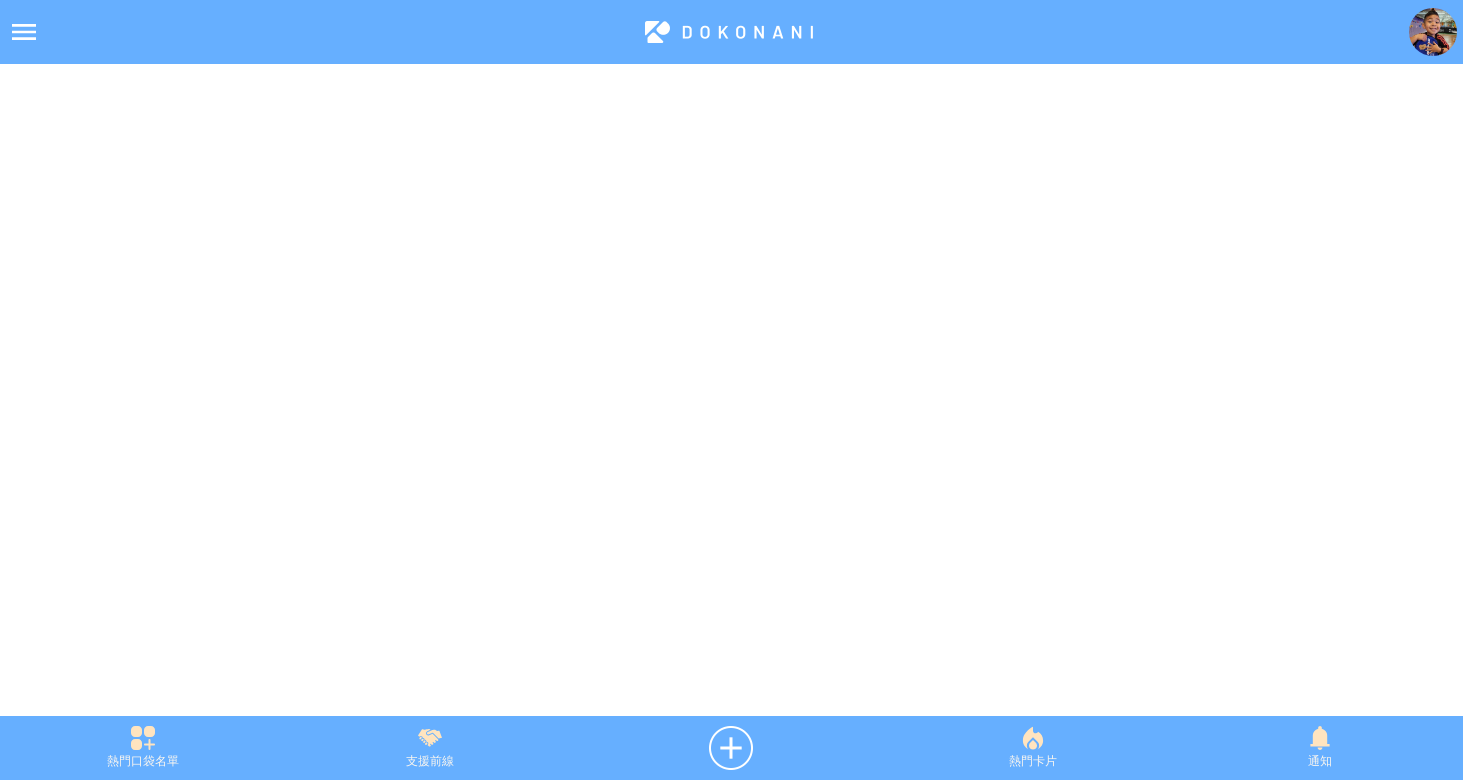 scroll, scrollTop: 0, scrollLeft: 0, axis: both 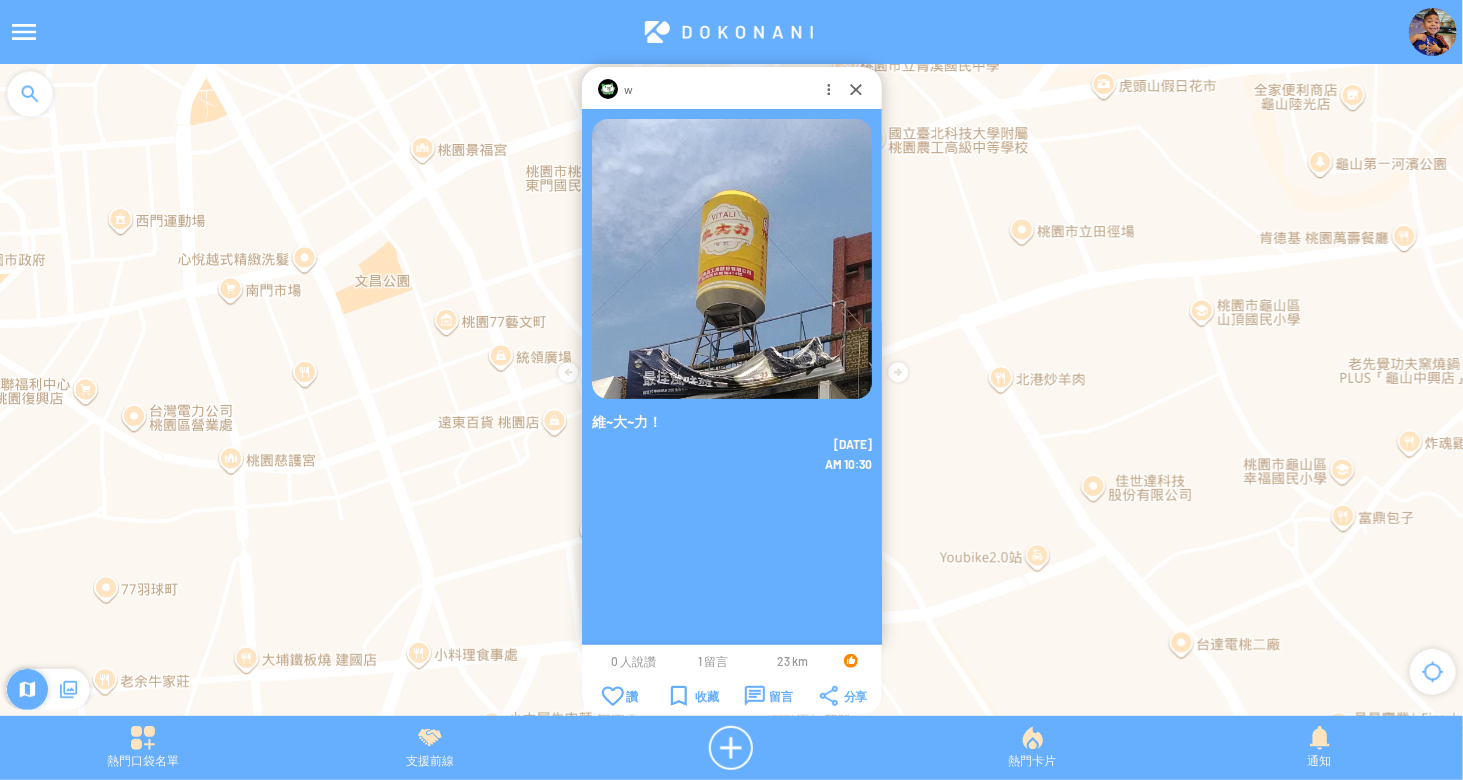 click at bounding box center (24, 32) 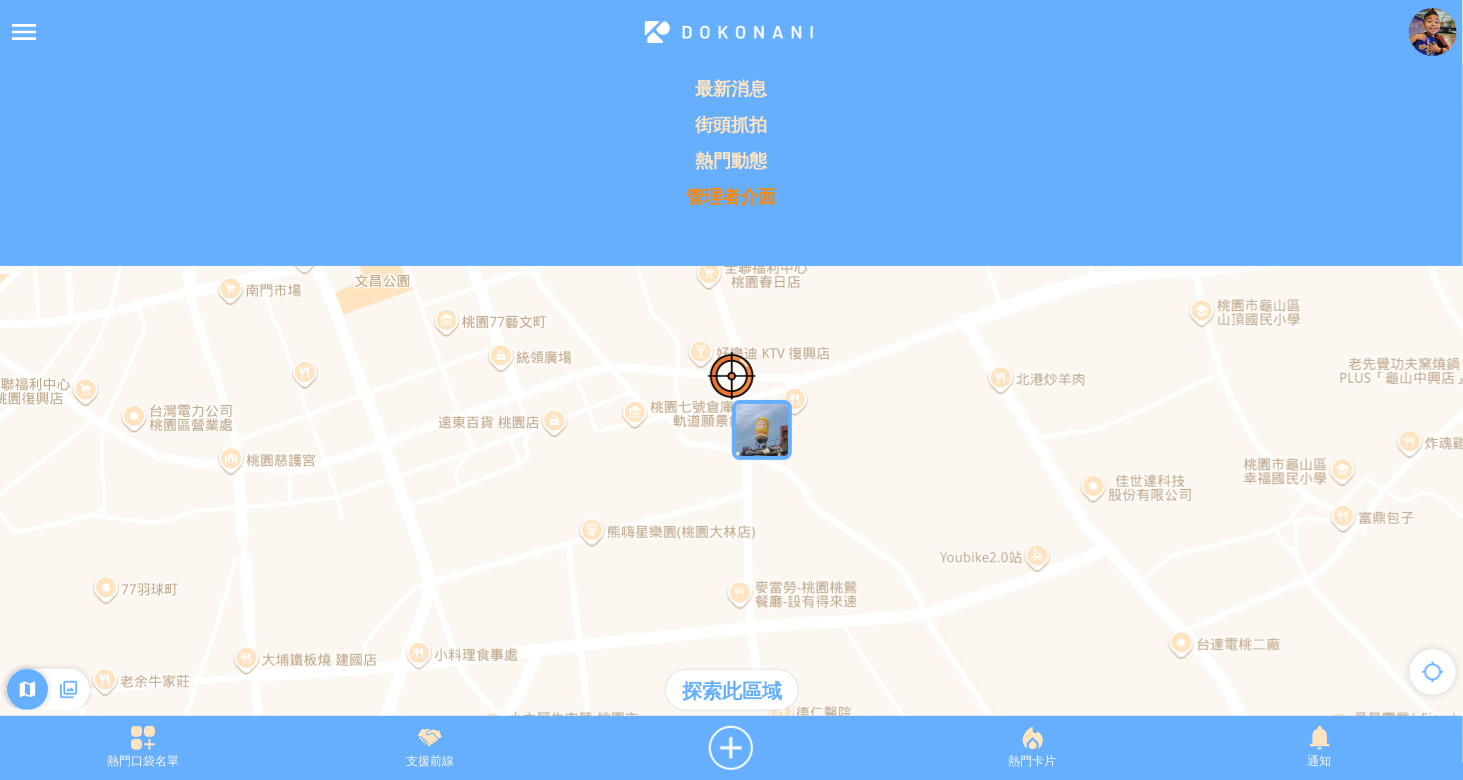 click on "管理者介面" at bounding box center (731, 196) 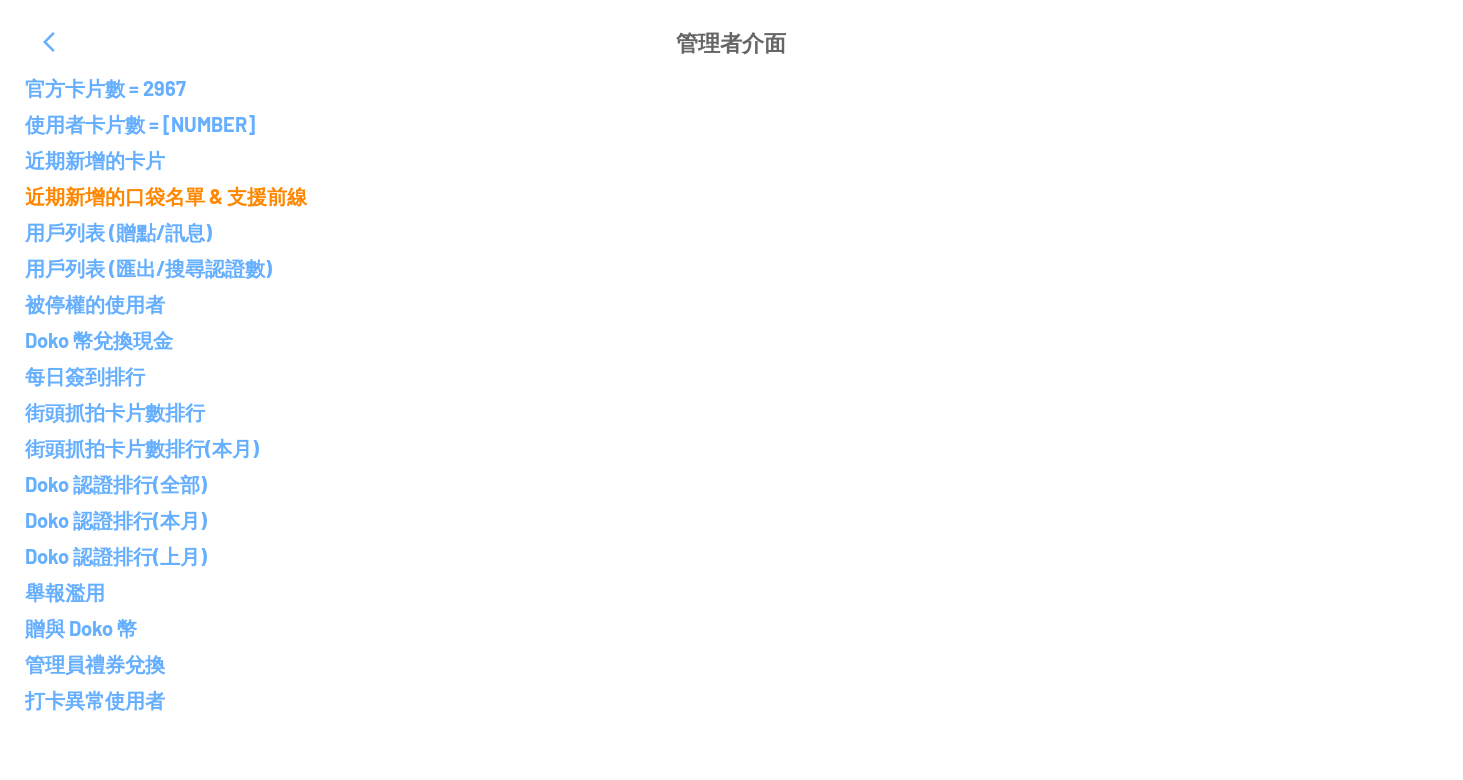 click on "近期新增的口袋名單 & 支援前線" at bounding box center (731, 196) 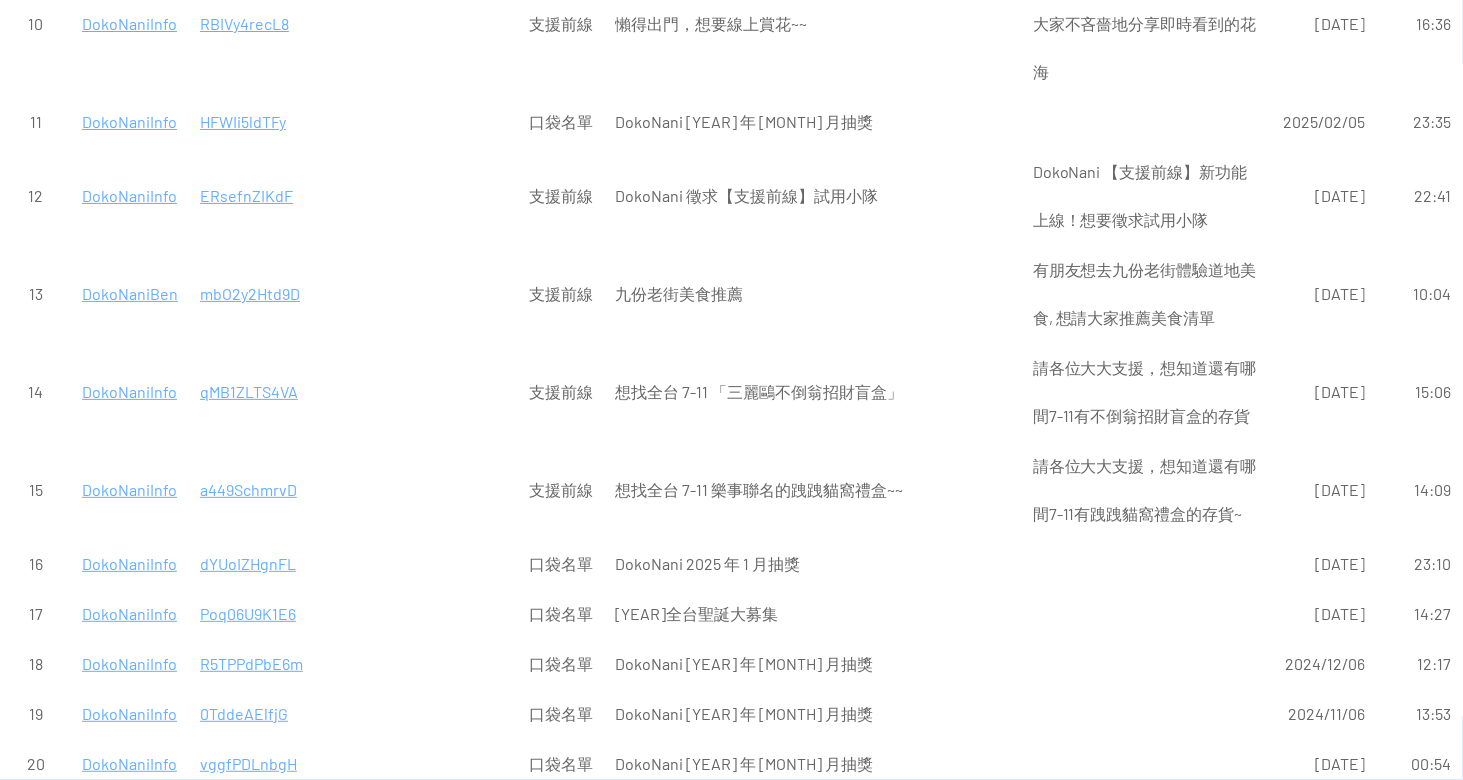 scroll, scrollTop: 0, scrollLeft: 0, axis: both 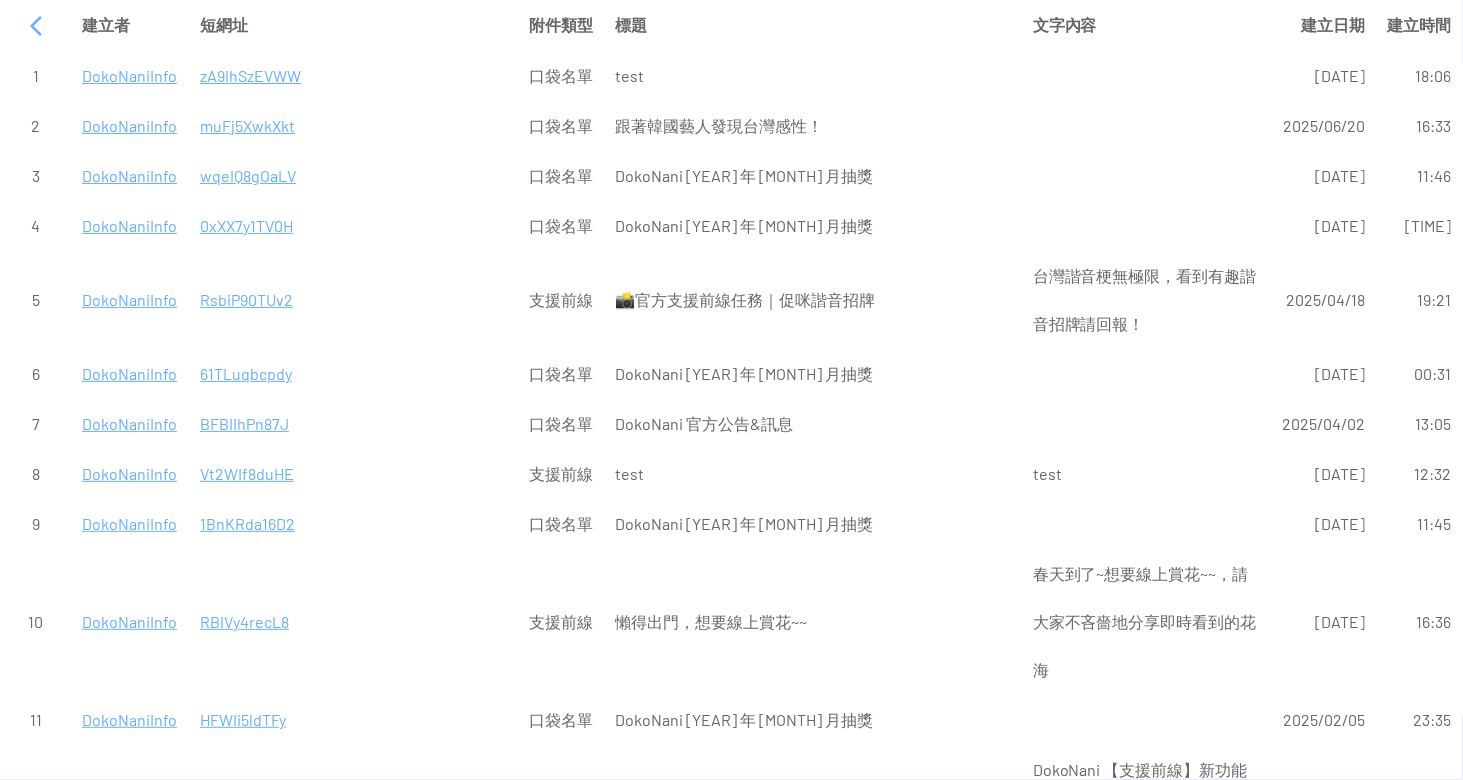 click on "zA9IhSzEVWW" at bounding box center [353, 76] 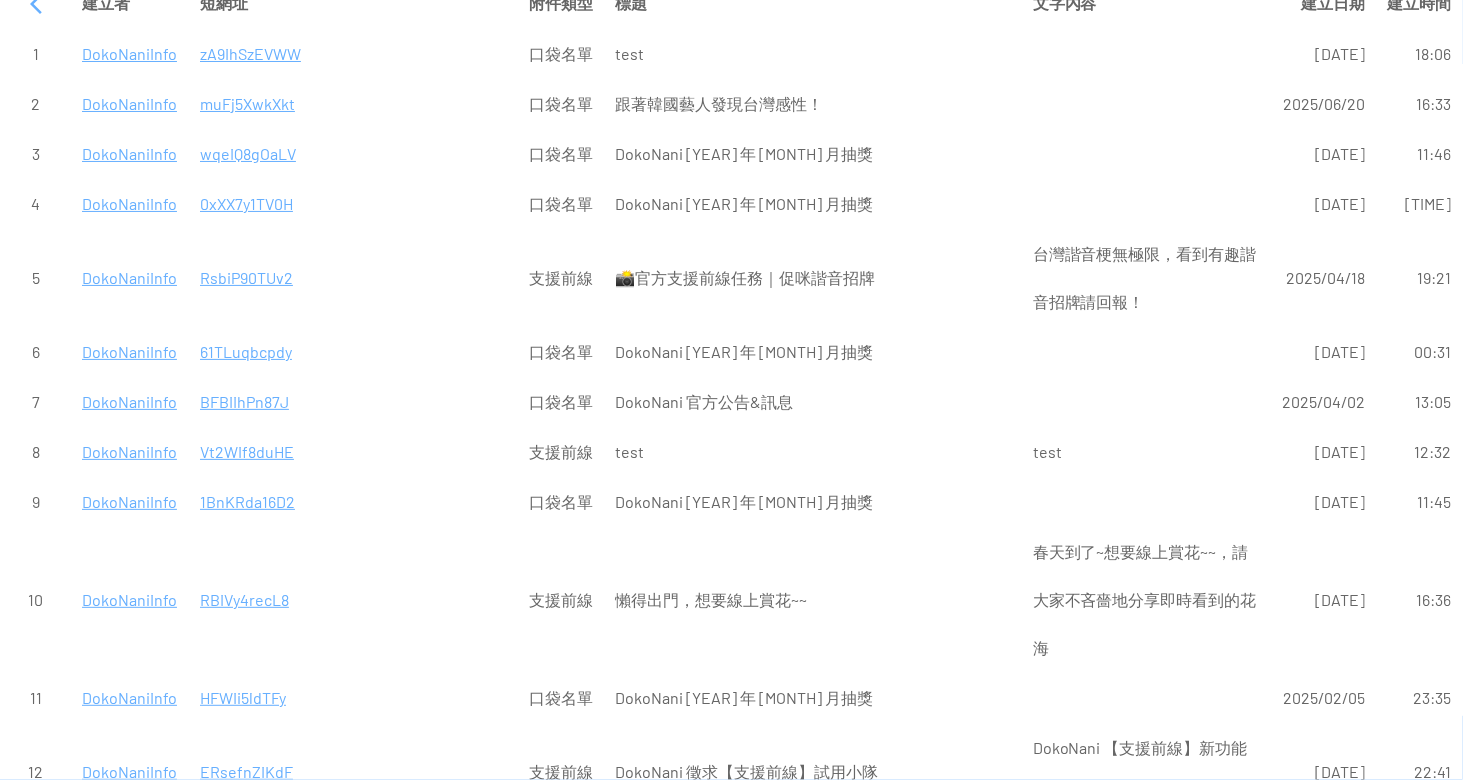 scroll, scrollTop: 0, scrollLeft: 0, axis: both 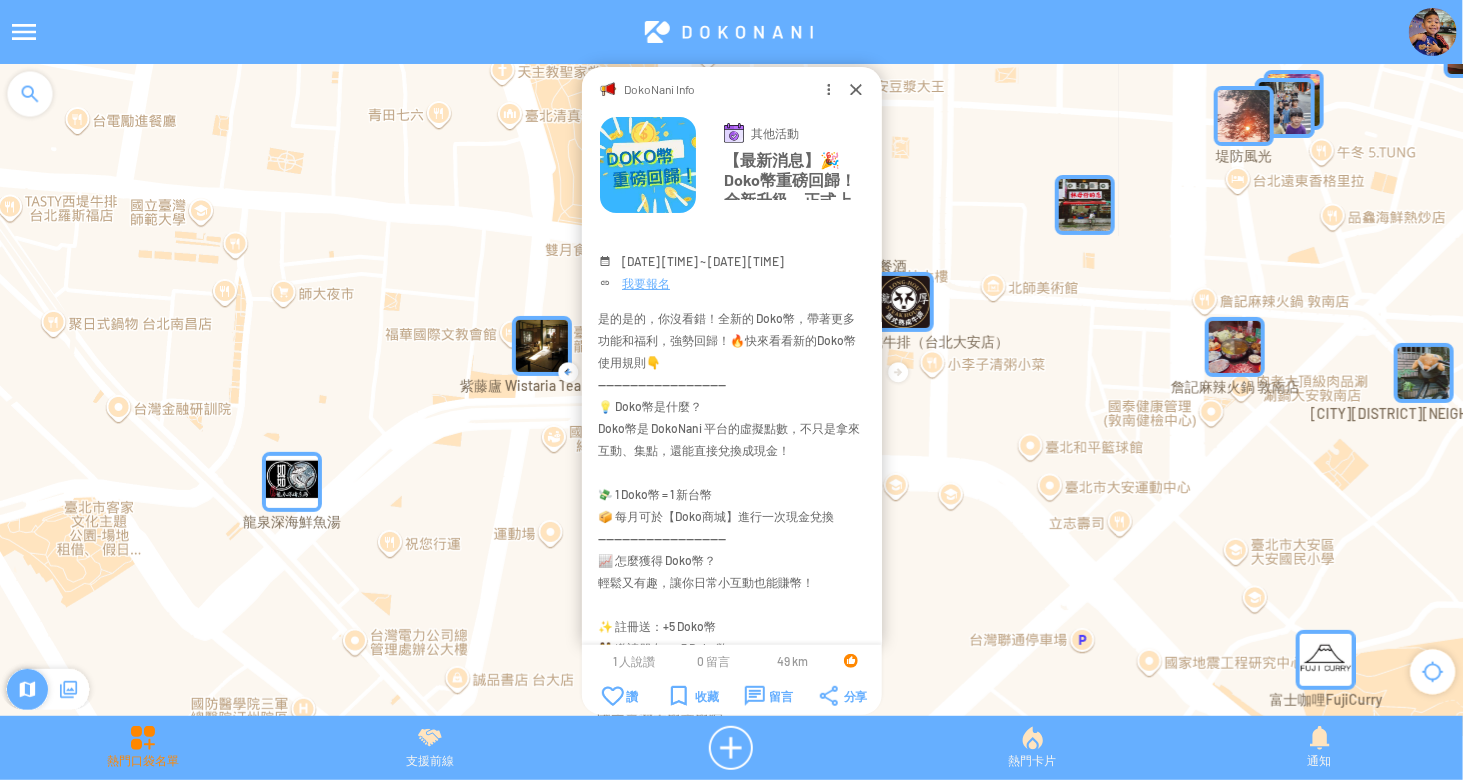 click on "熱門口袋名單" at bounding box center [143, 748] 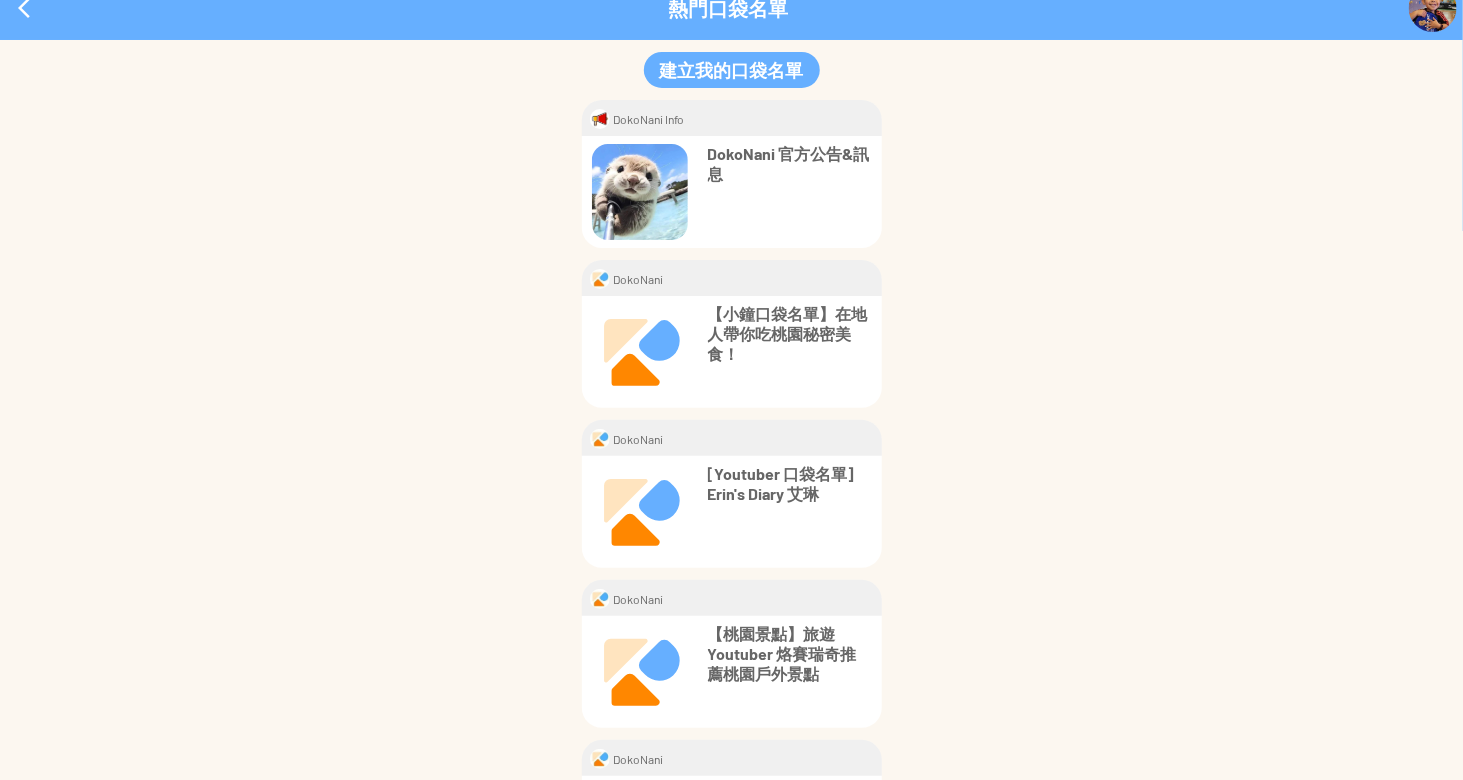 scroll, scrollTop: 0, scrollLeft: 0, axis: both 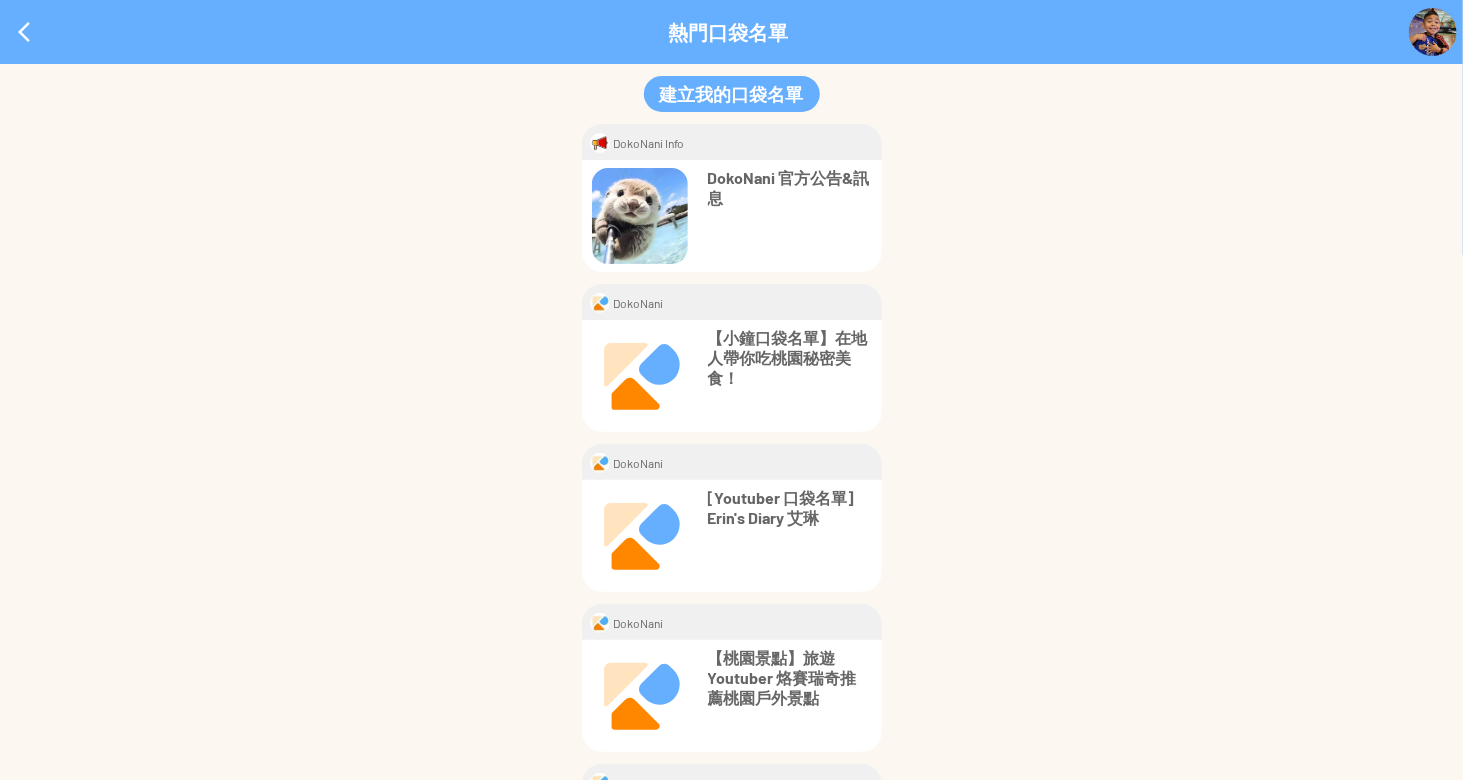 click on "【小鐘口袋名單】在地人帶你吃桃園秘密美食！" at bounding box center [790, 358] 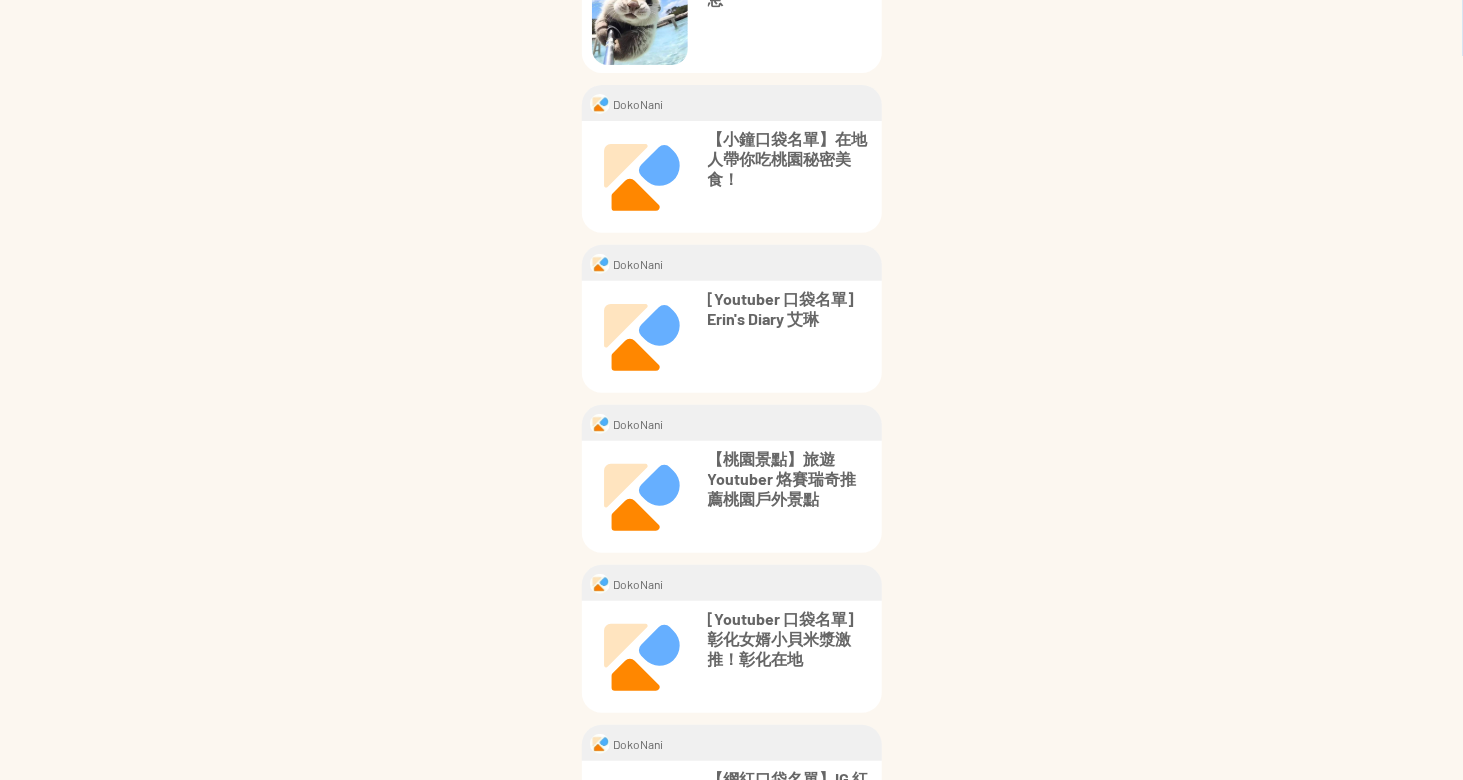 scroll, scrollTop: 400, scrollLeft: 0, axis: vertical 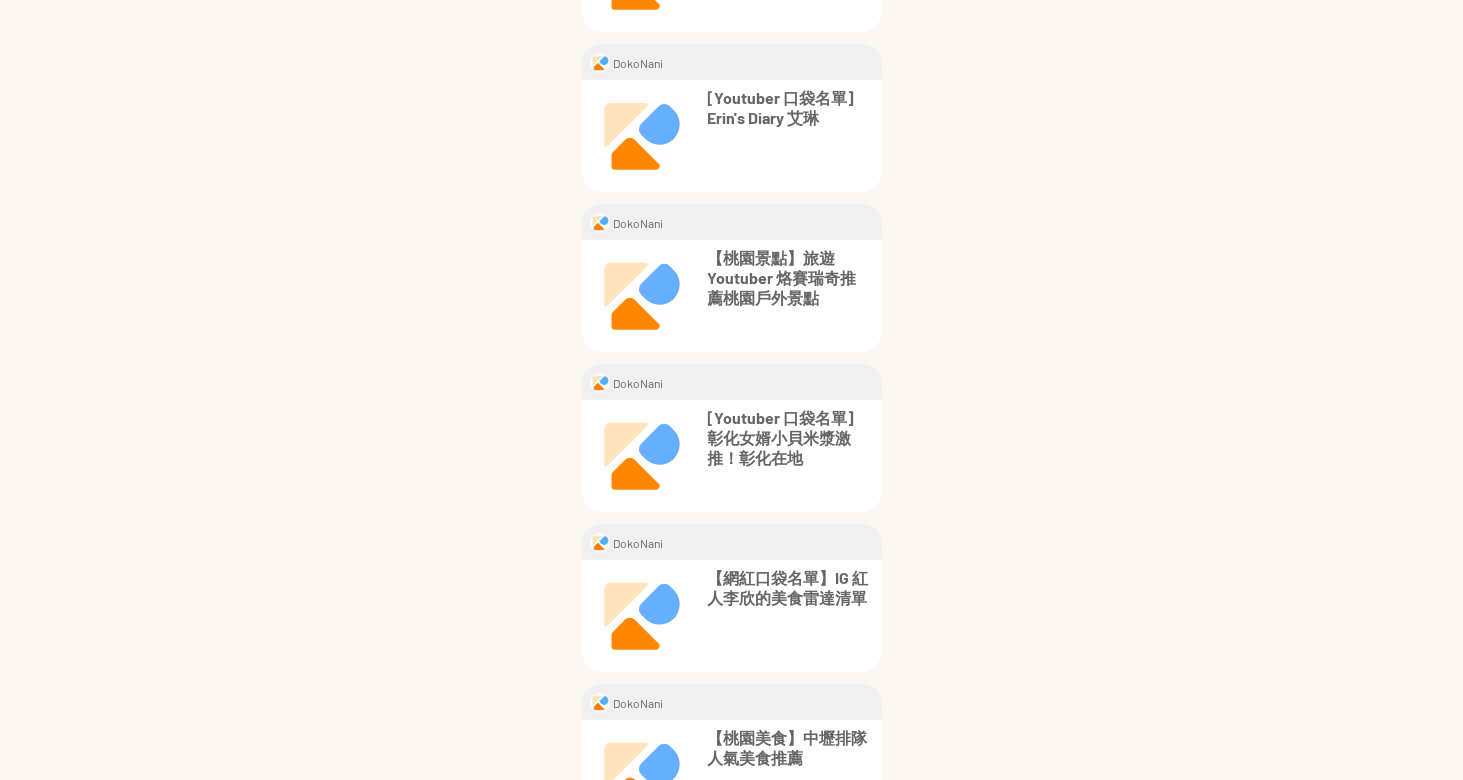 click on "DokoNani Info
DokoNani 官方公告&訊息" at bounding box center (731, 598) 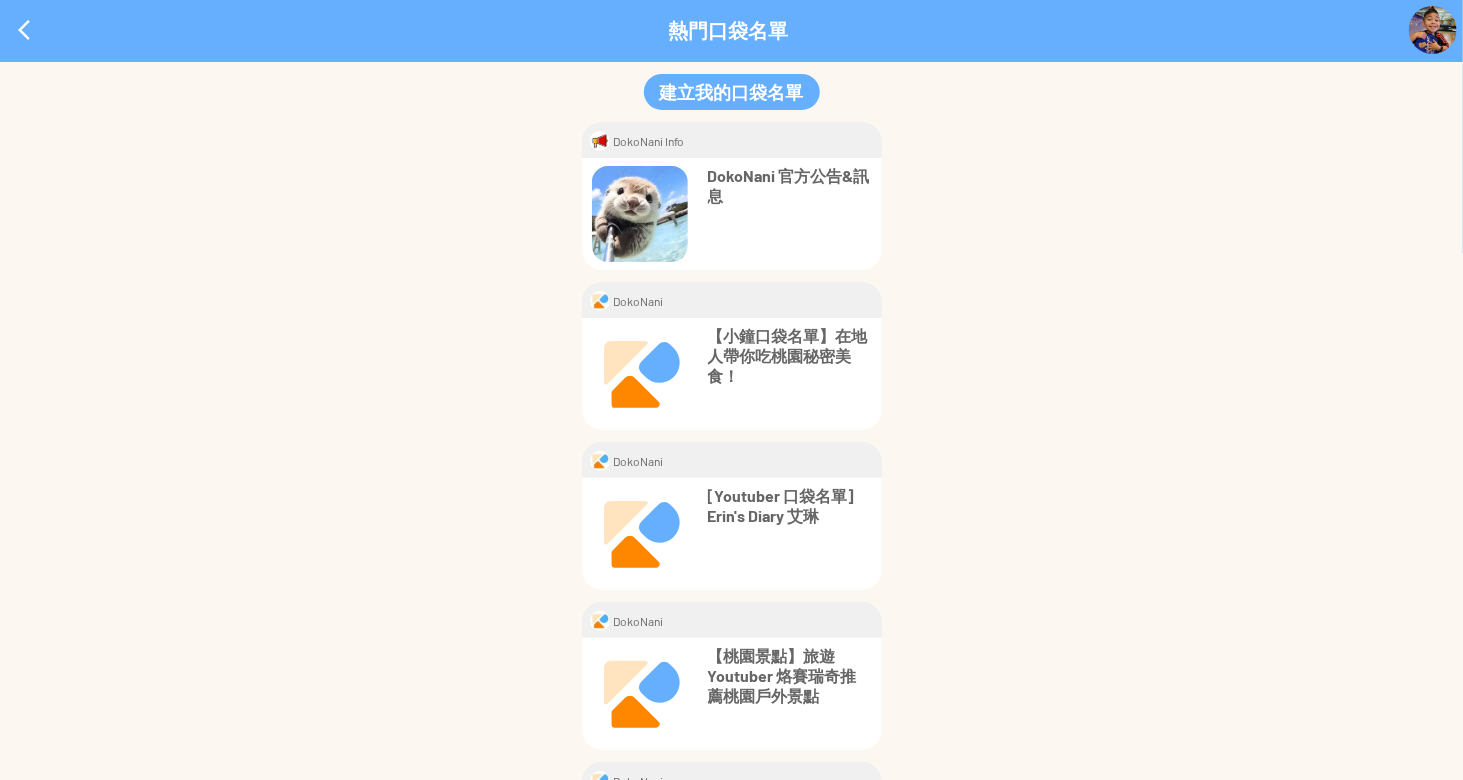 scroll, scrollTop: 0, scrollLeft: 0, axis: both 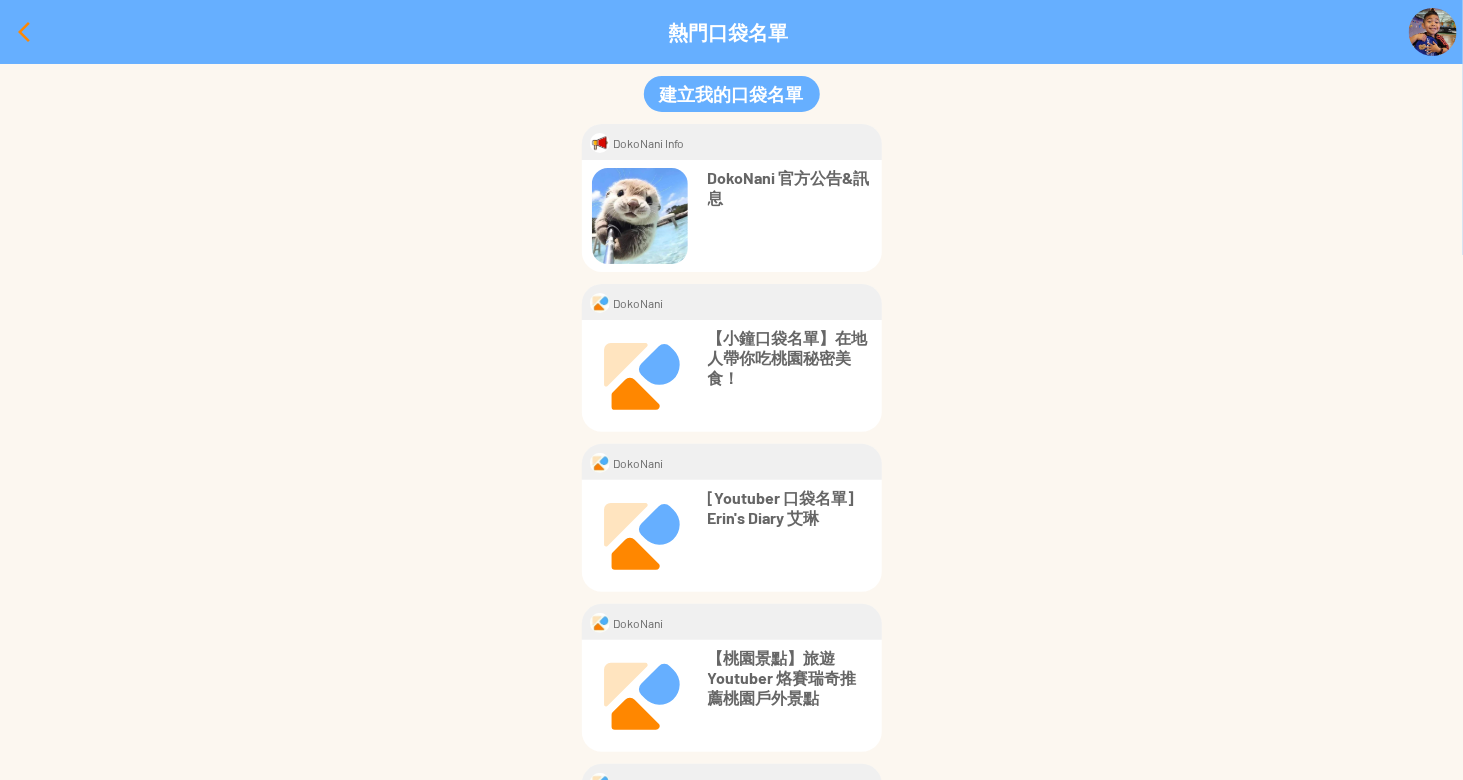 click at bounding box center [24, 32] 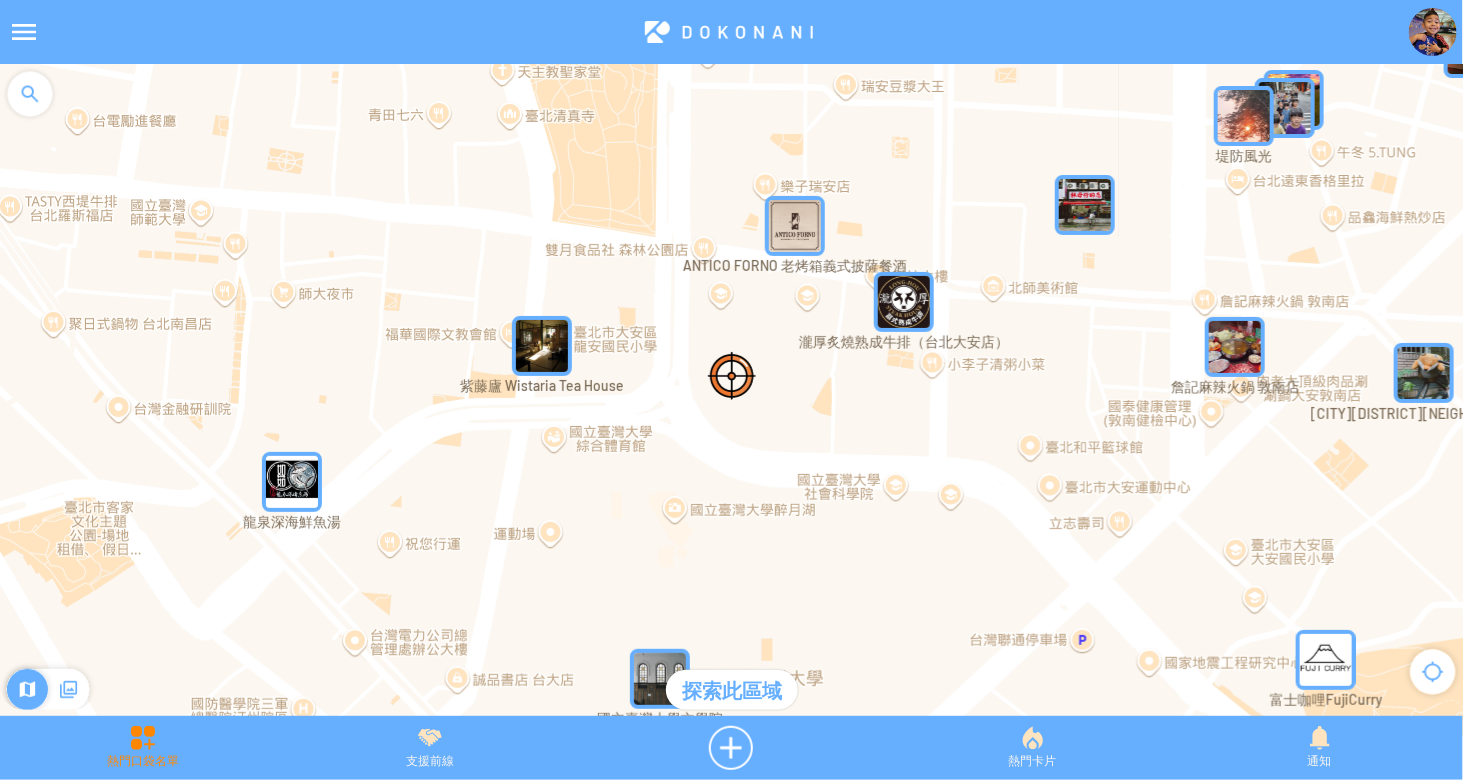 click on "熱門口袋名單" at bounding box center (143, 748) 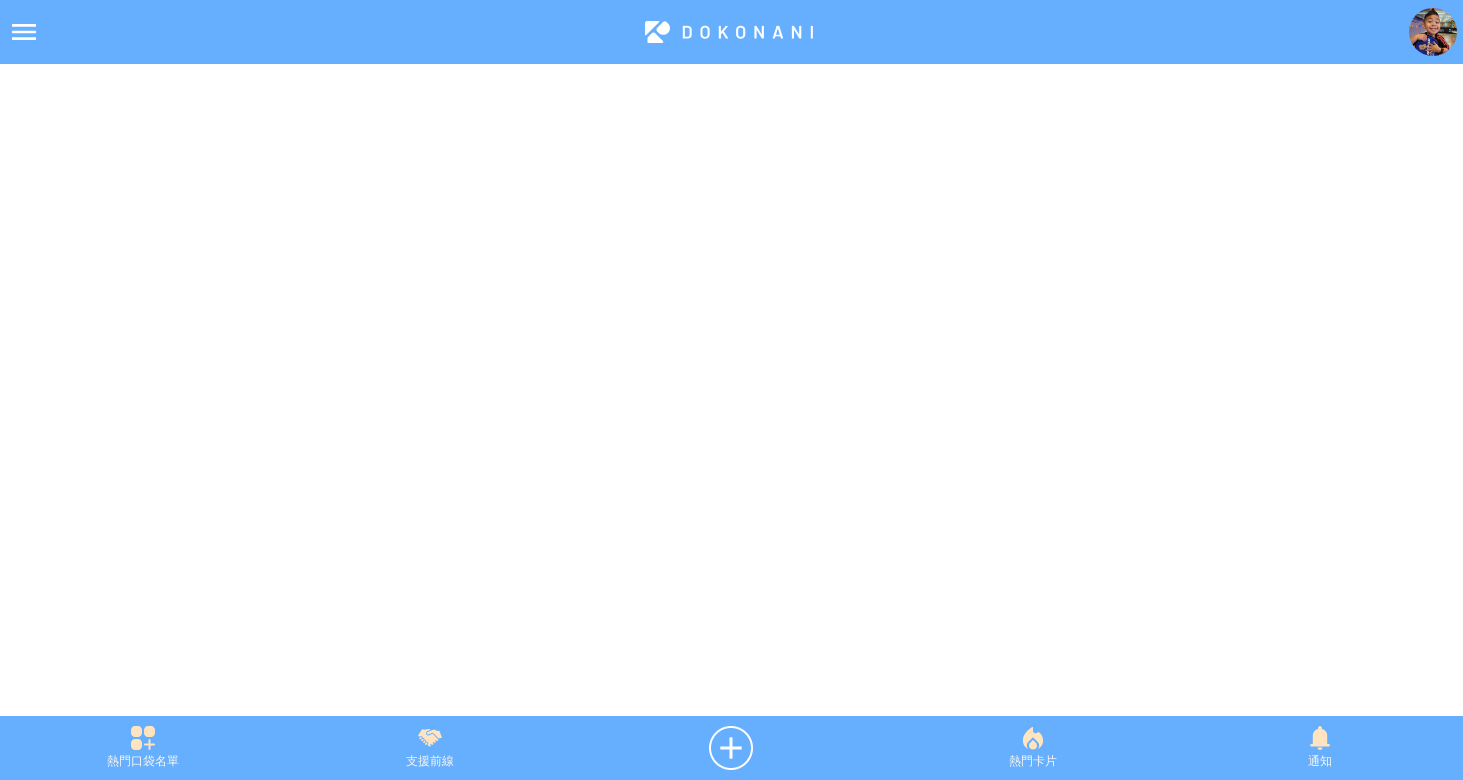 scroll, scrollTop: 0, scrollLeft: 0, axis: both 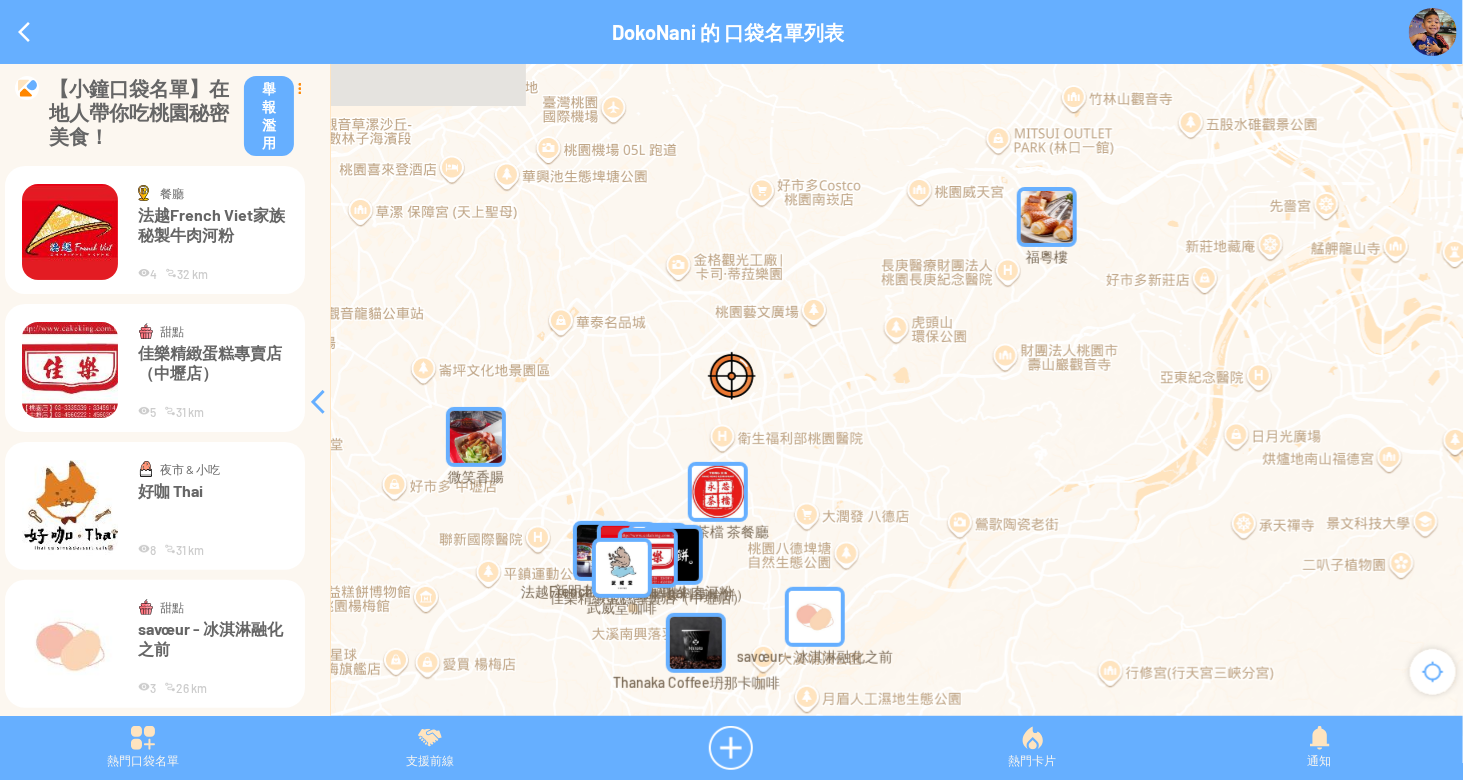 click at bounding box center (299, 88) 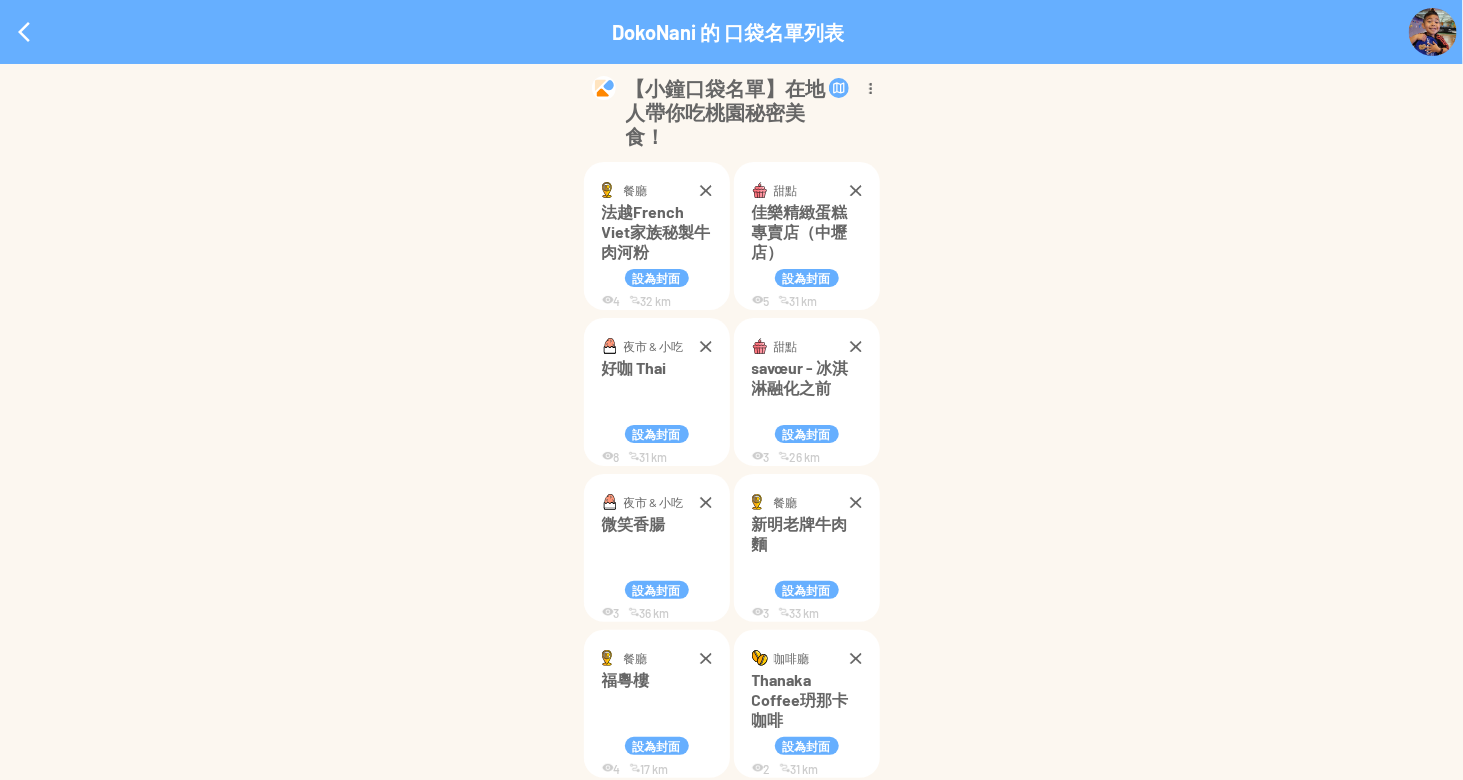 click on "設為封面" at bounding box center [807, 590] 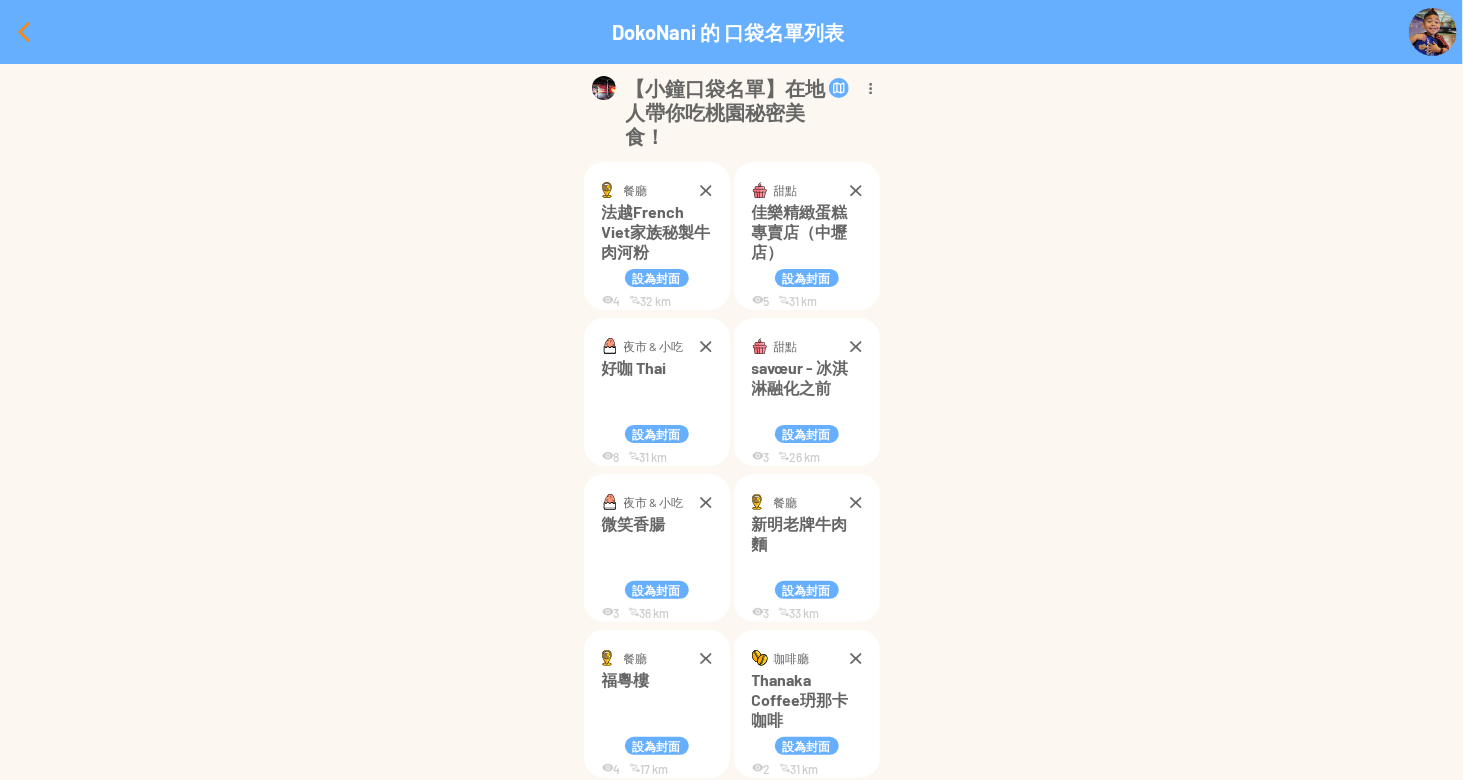 click at bounding box center [24, 32] 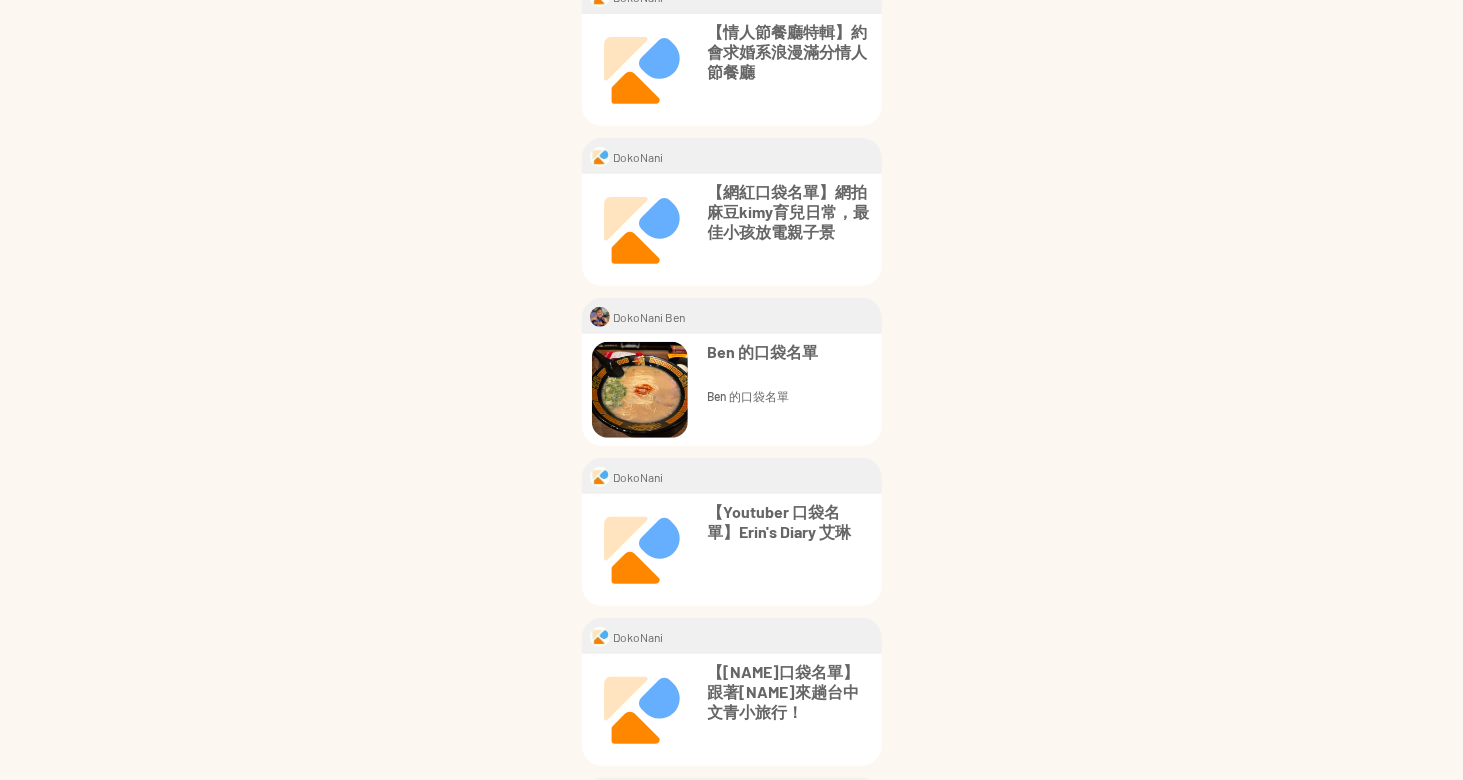 scroll, scrollTop: 197, scrollLeft: 0, axis: vertical 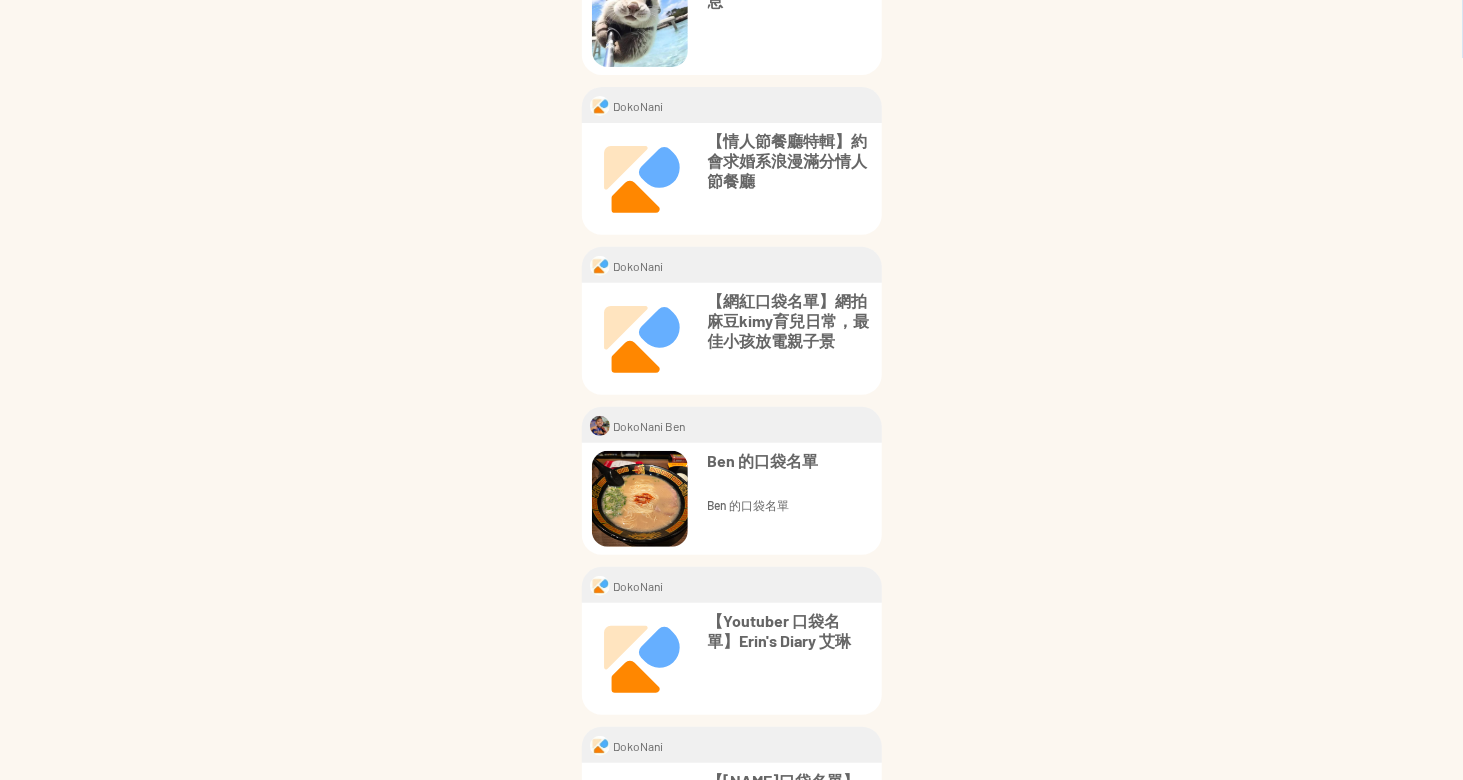 click on "Ben 的口袋名單" at bounding box center [790, 461] 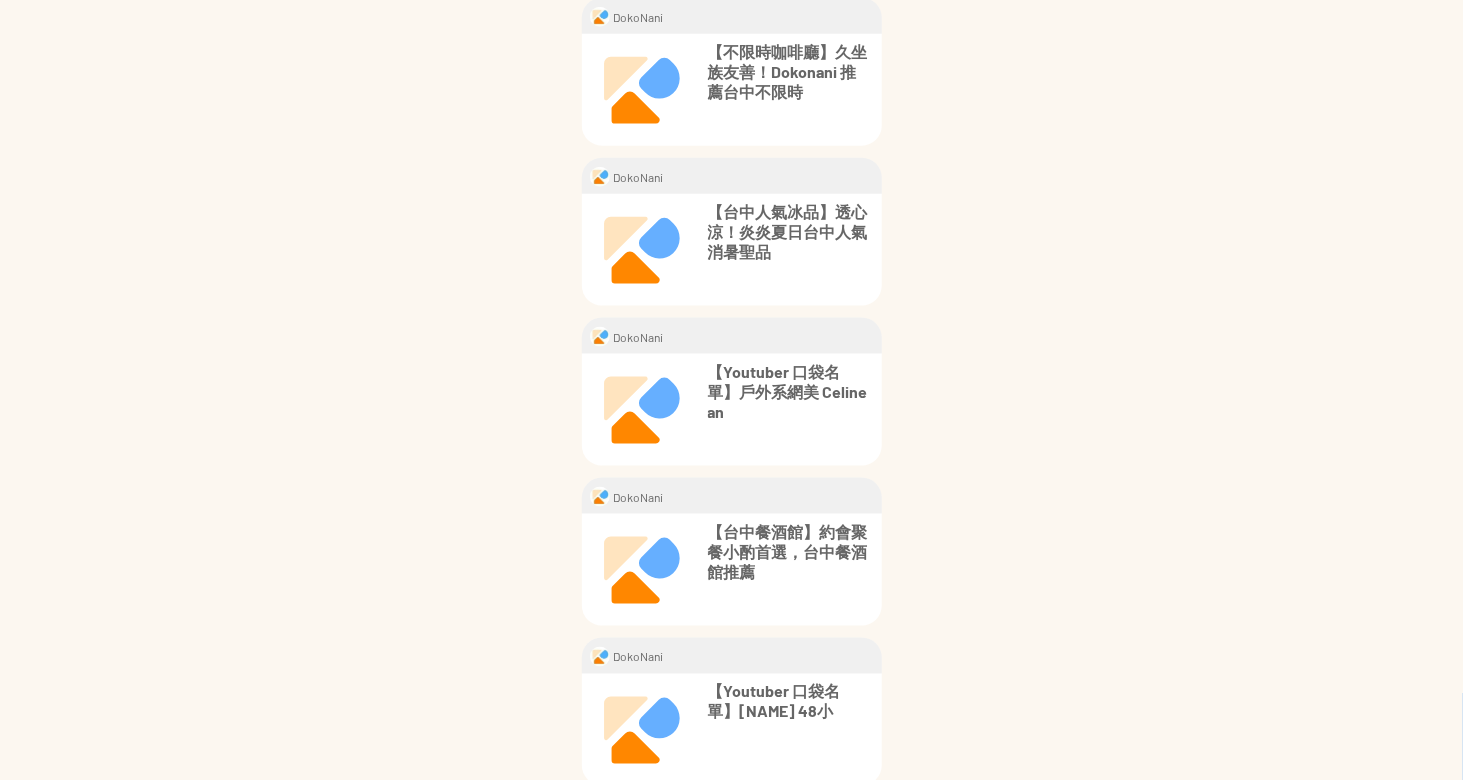 scroll, scrollTop: 1097, scrollLeft: 0, axis: vertical 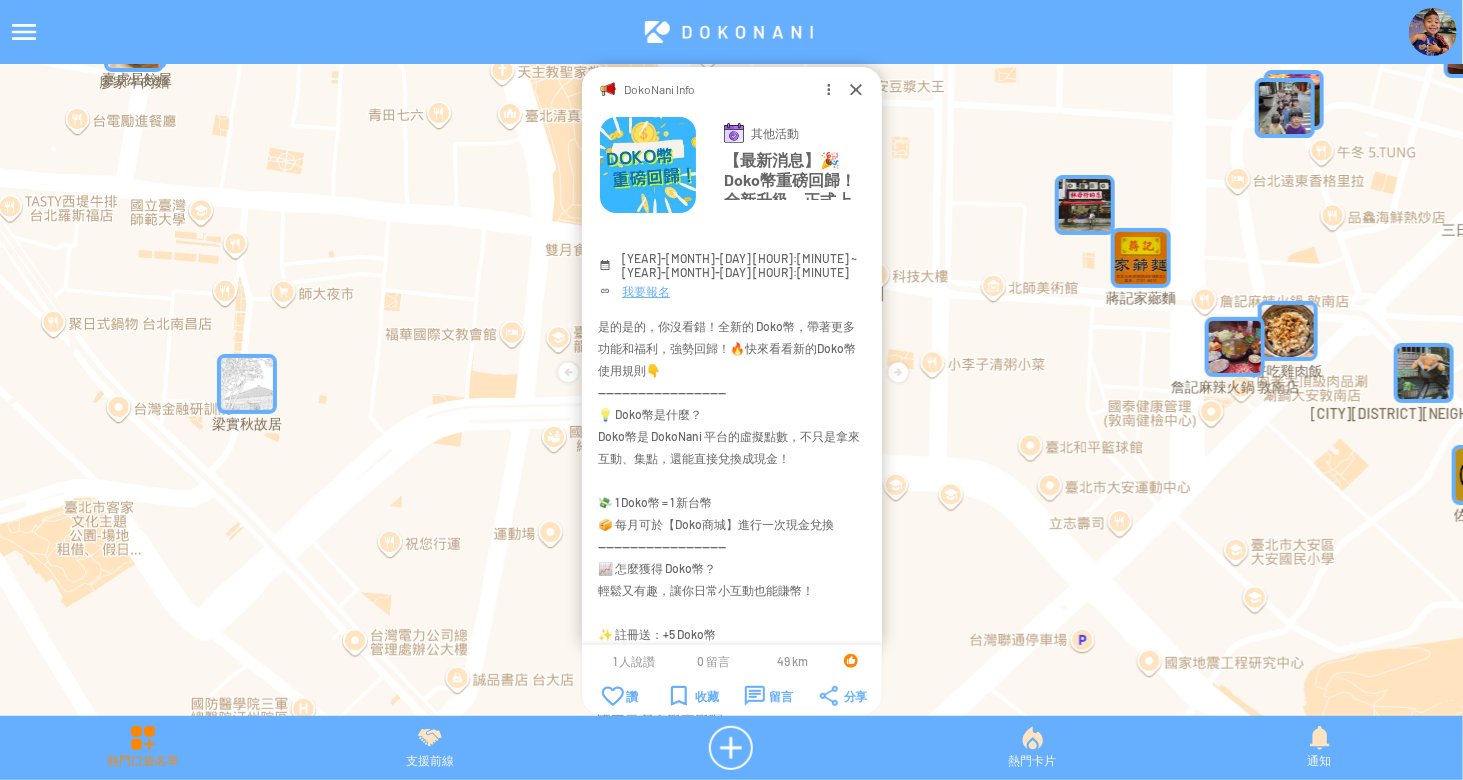 click on "熱門口袋名單" at bounding box center [143, 748] 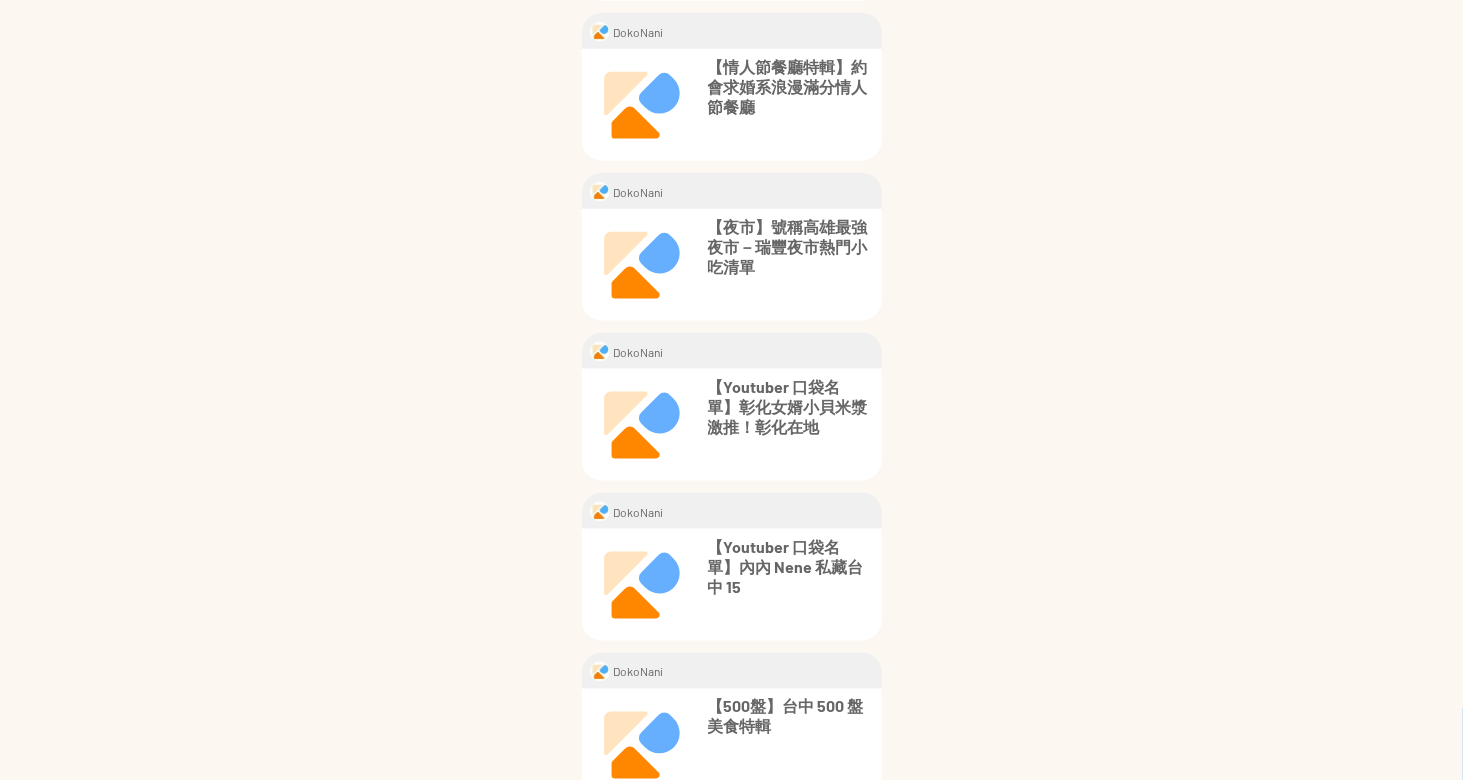 scroll, scrollTop: 1097, scrollLeft: 0, axis: vertical 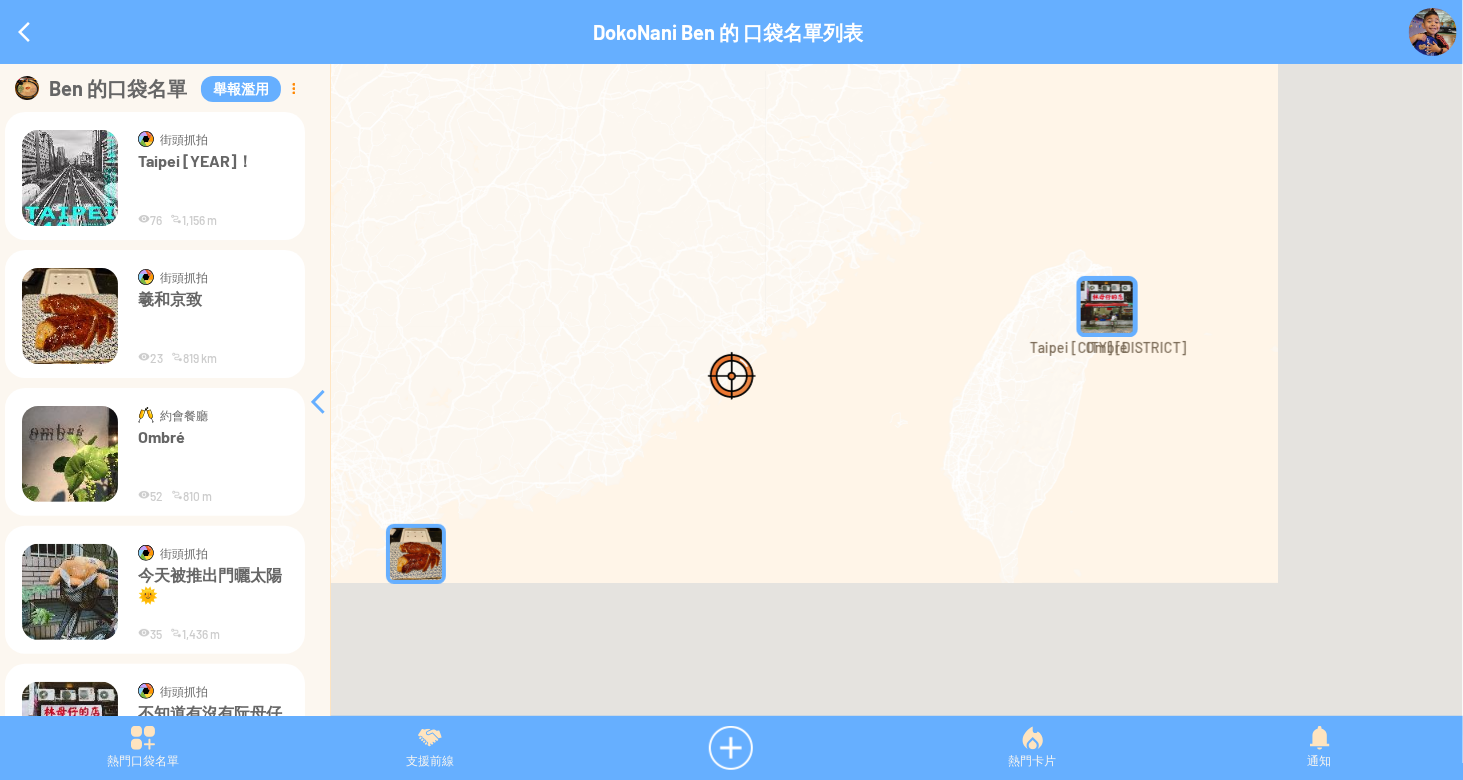 click at bounding box center [293, 88] 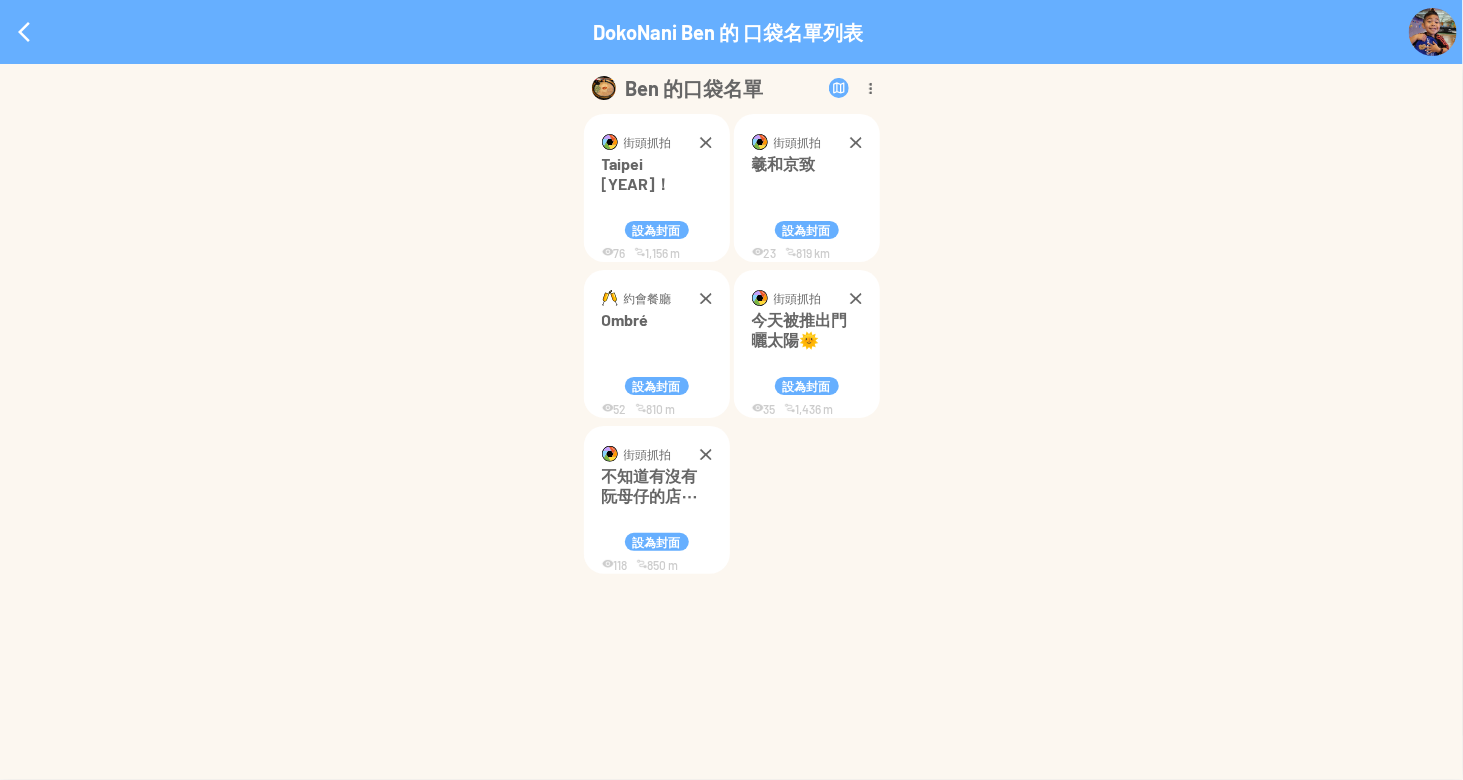 click on "設為封面" at bounding box center (807, 230) 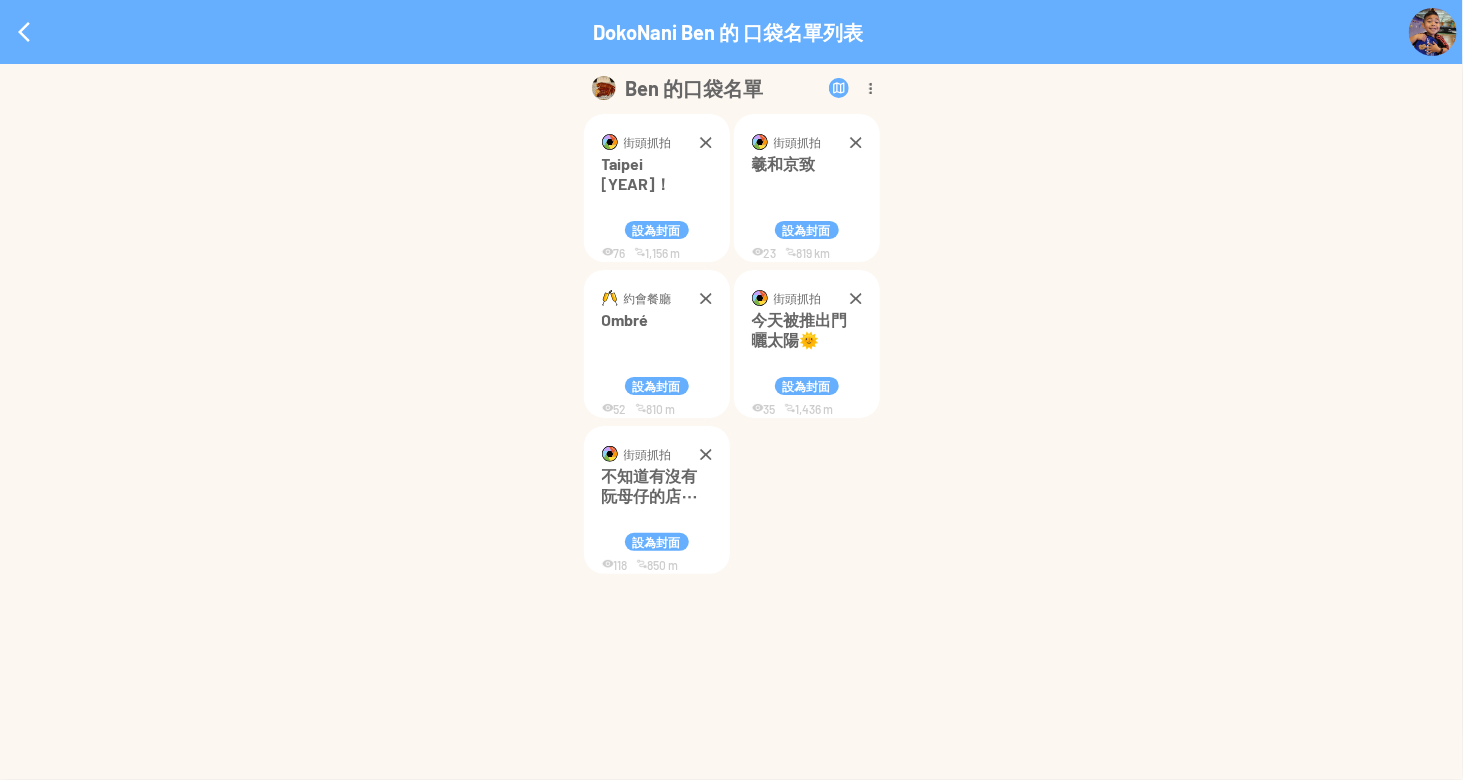 click on "DokoNani Ben 的 口袋名單列表" at bounding box center [729, 32] 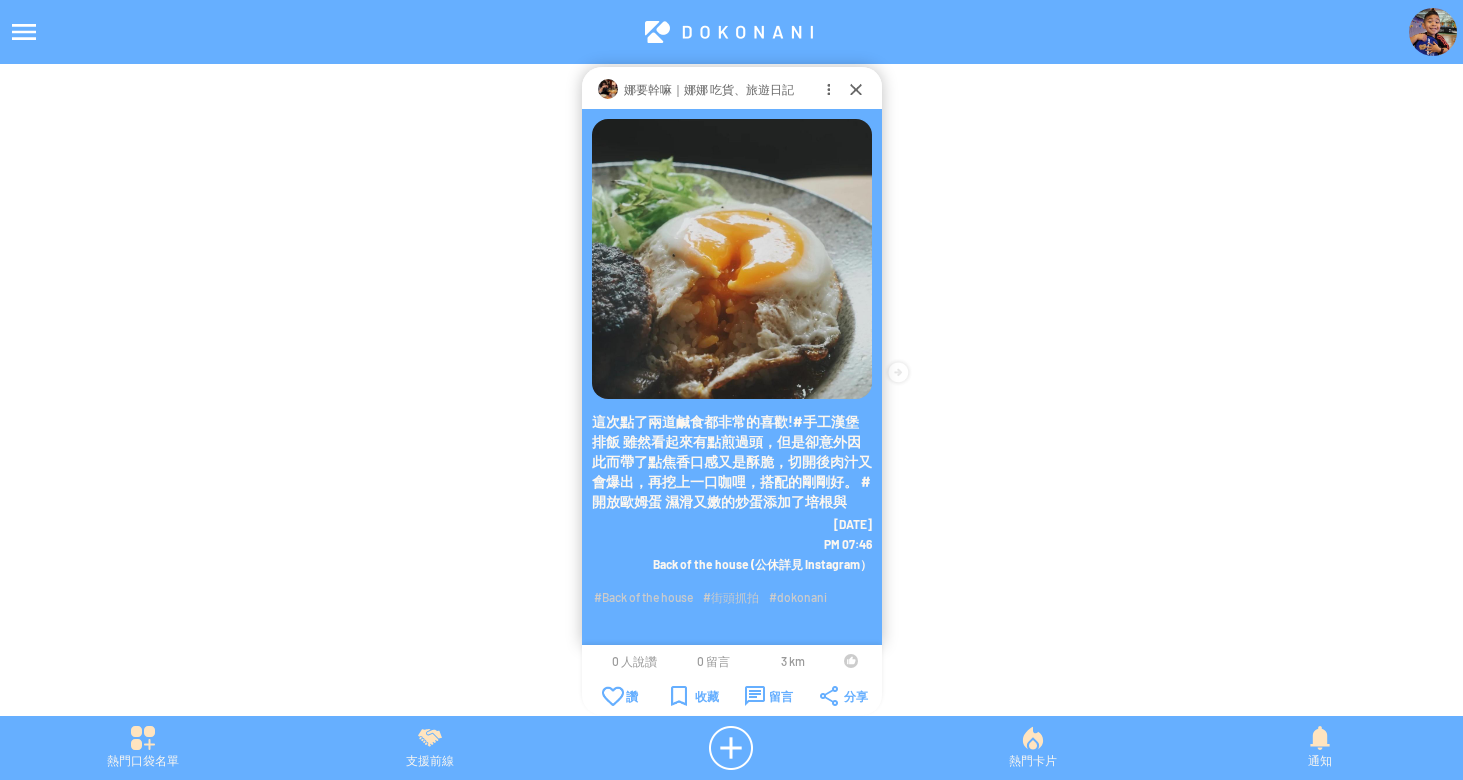 scroll, scrollTop: 0, scrollLeft: 0, axis: both 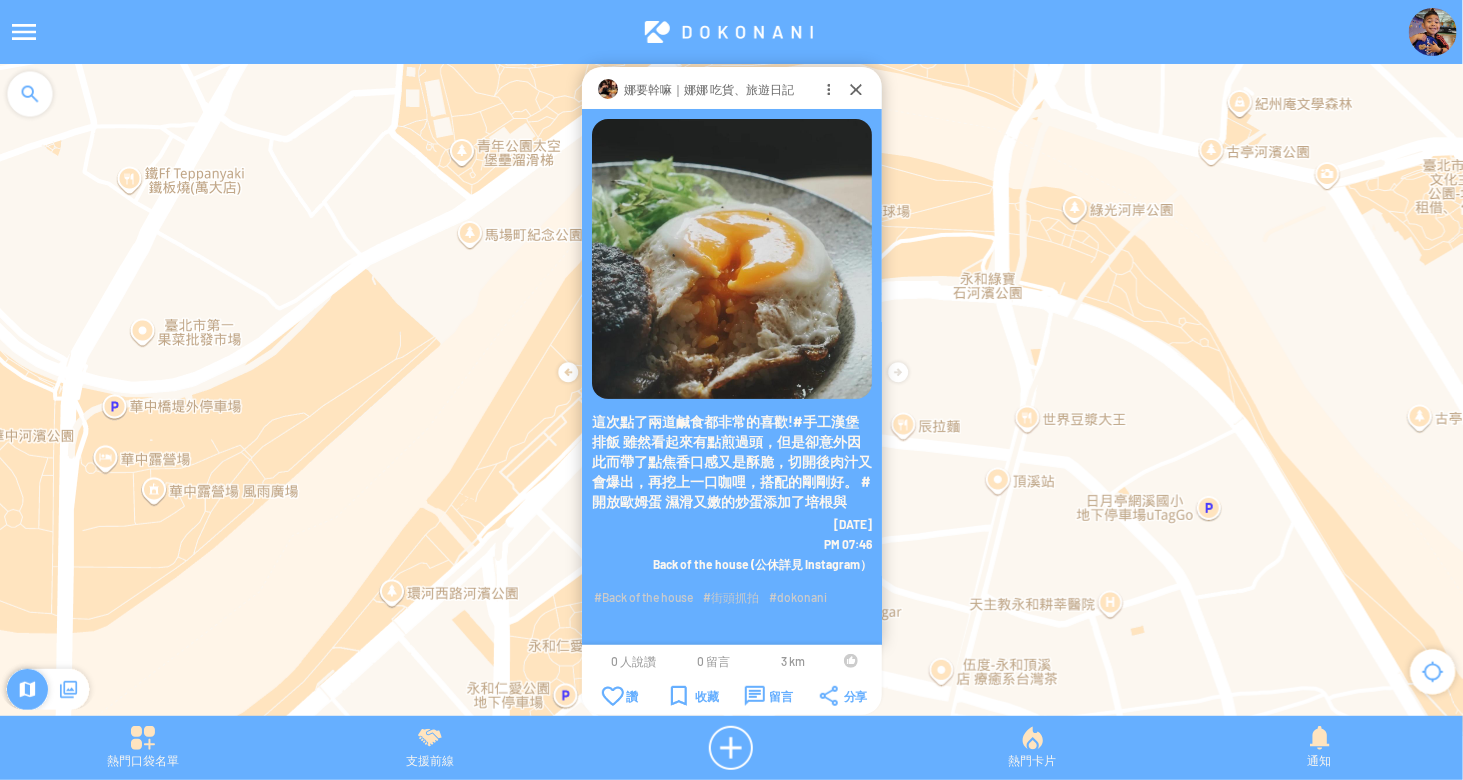 click on "娜要幹嘛｜娜娜 吃貨、旅遊日記" at bounding box center (709, 89) 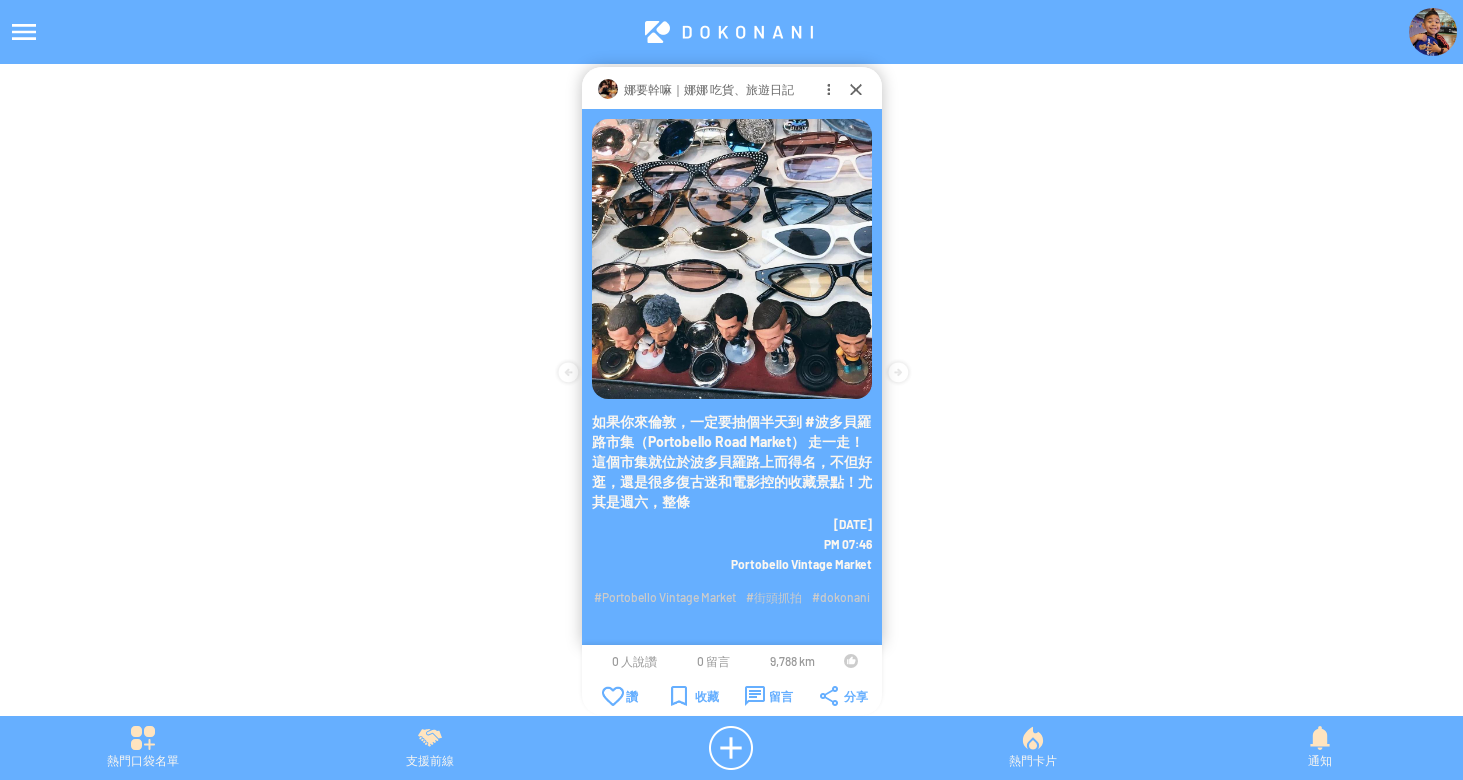 scroll, scrollTop: 0, scrollLeft: 0, axis: both 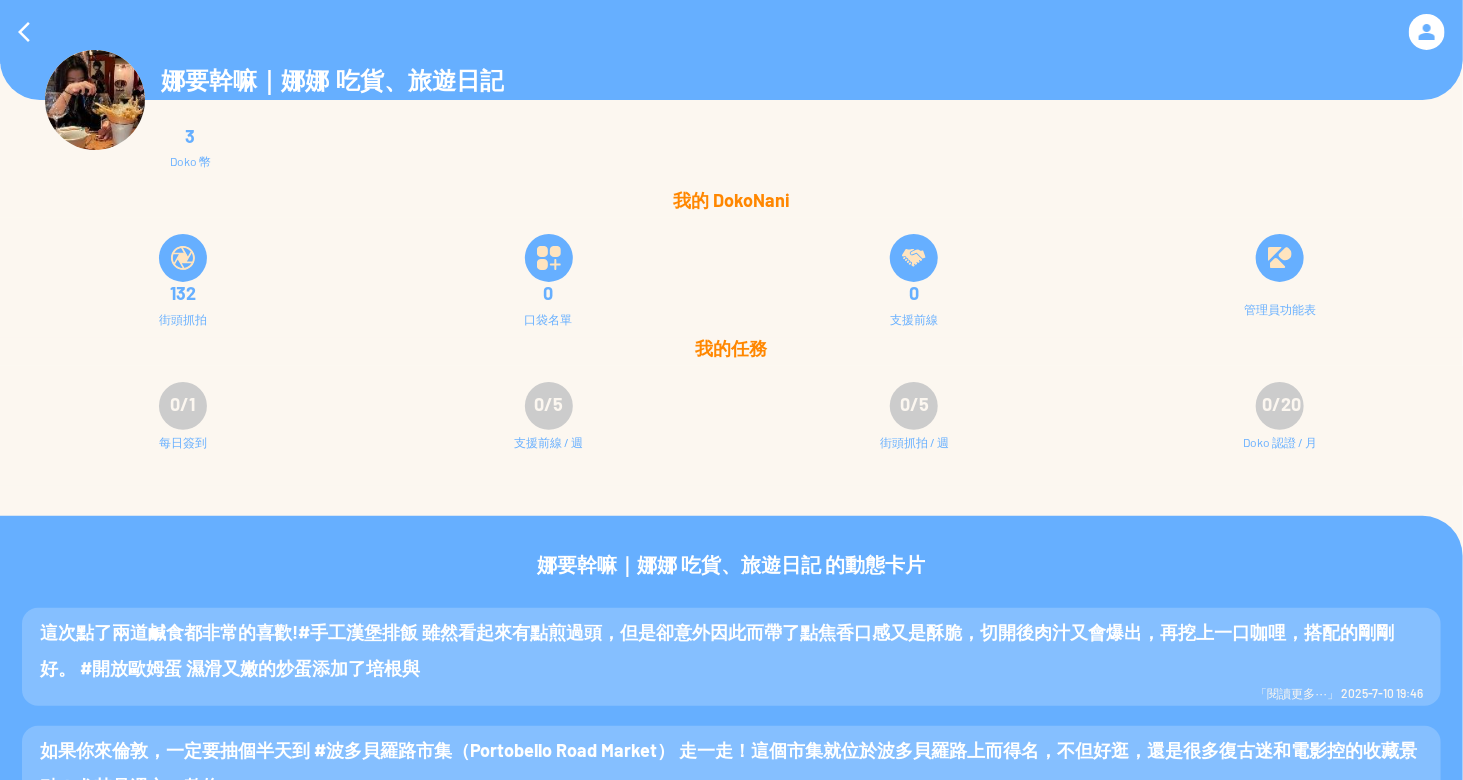 click at bounding box center (183, 258) 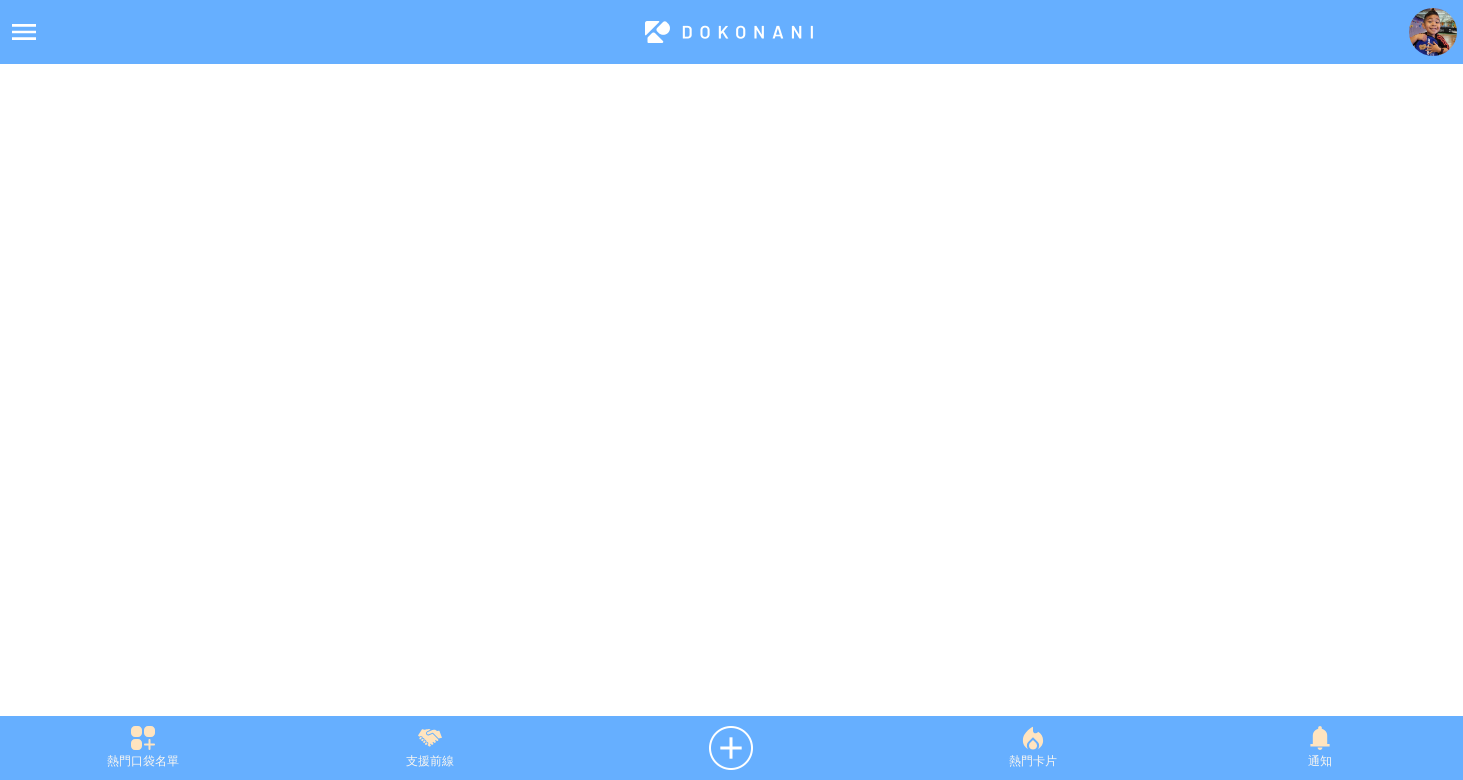 scroll, scrollTop: 0, scrollLeft: 0, axis: both 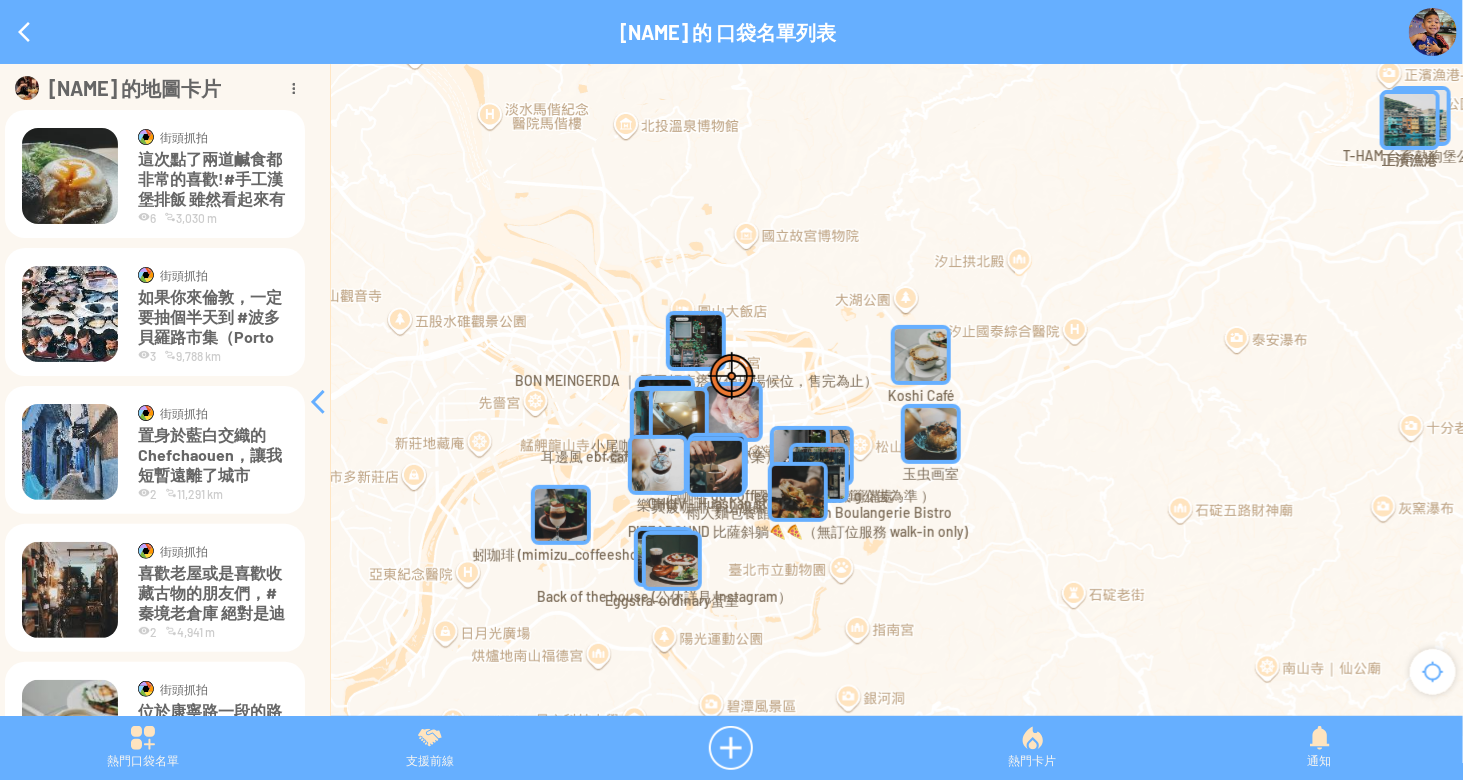 drag, startPoint x: 842, startPoint y: 487, endPoint x: 890, endPoint y: 517, distance: 56.603886 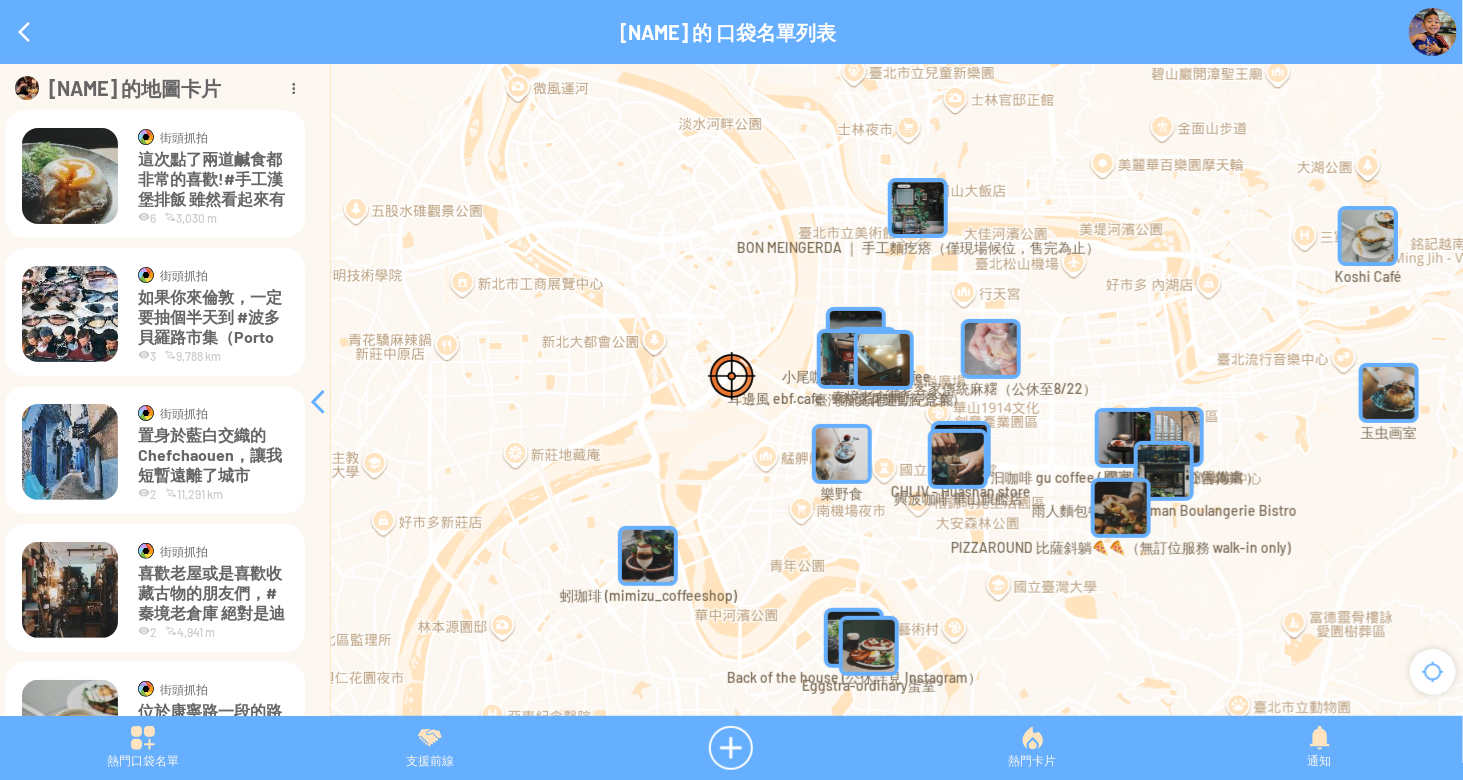 drag, startPoint x: 676, startPoint y: 282, endPoint x: 1087, endPoint y: 328, distance: 413.5662 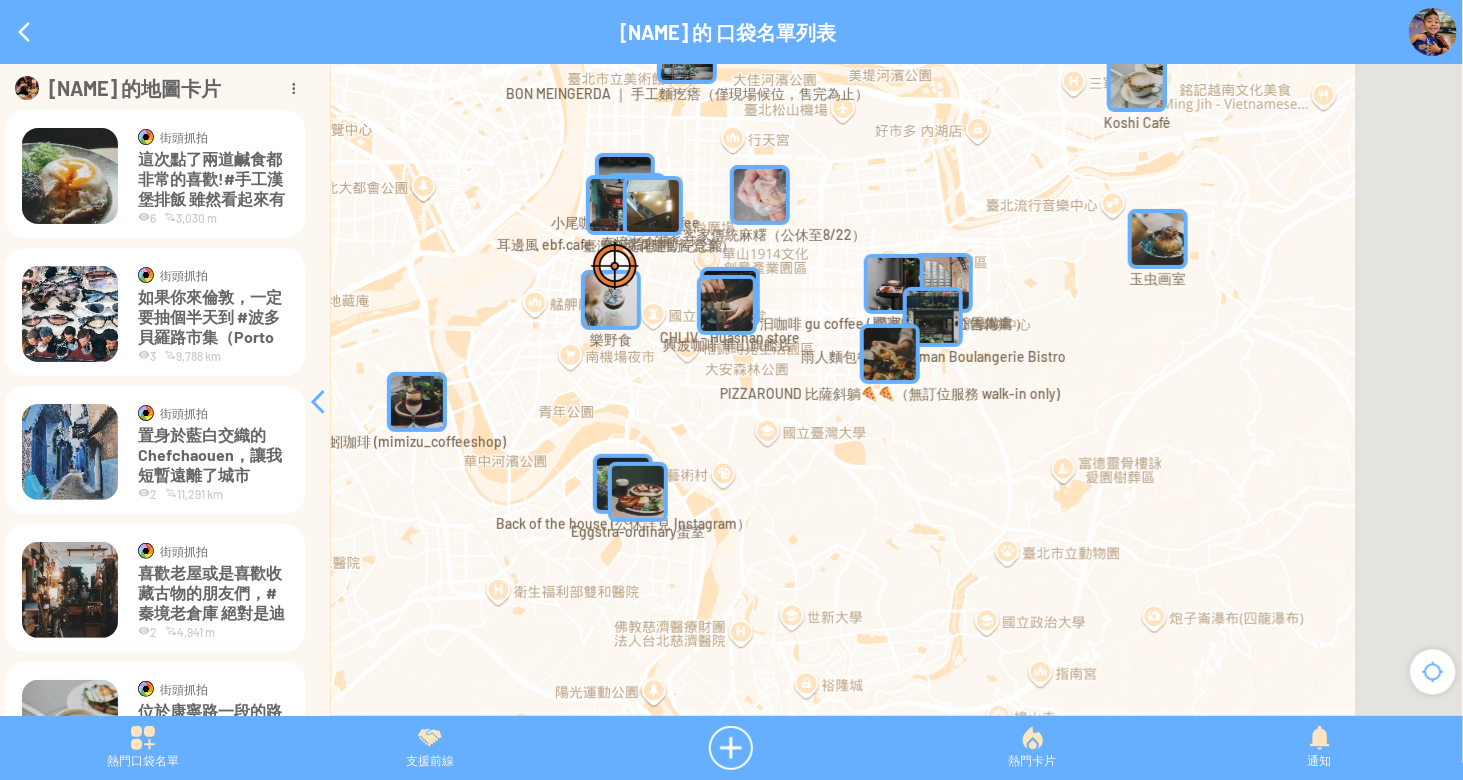 drag, startPoint x: 1124, startPoint y: 483, endPoint x: 789, endPoint y: 155, distance: 468.83792 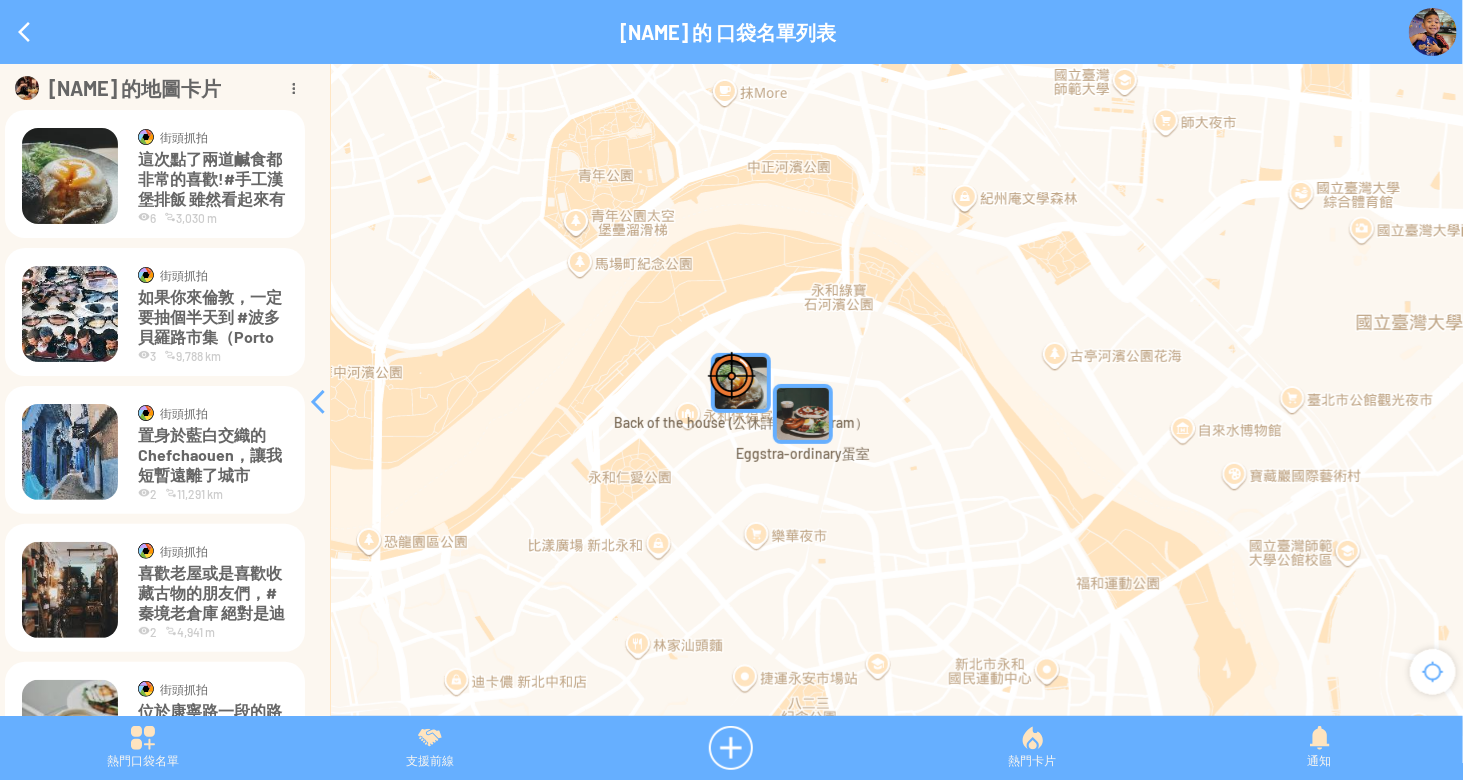 drag, startPoint x: 722, startPoint y: 257, endPoint x: 924, endPoint y: 393, distance: 243.51591 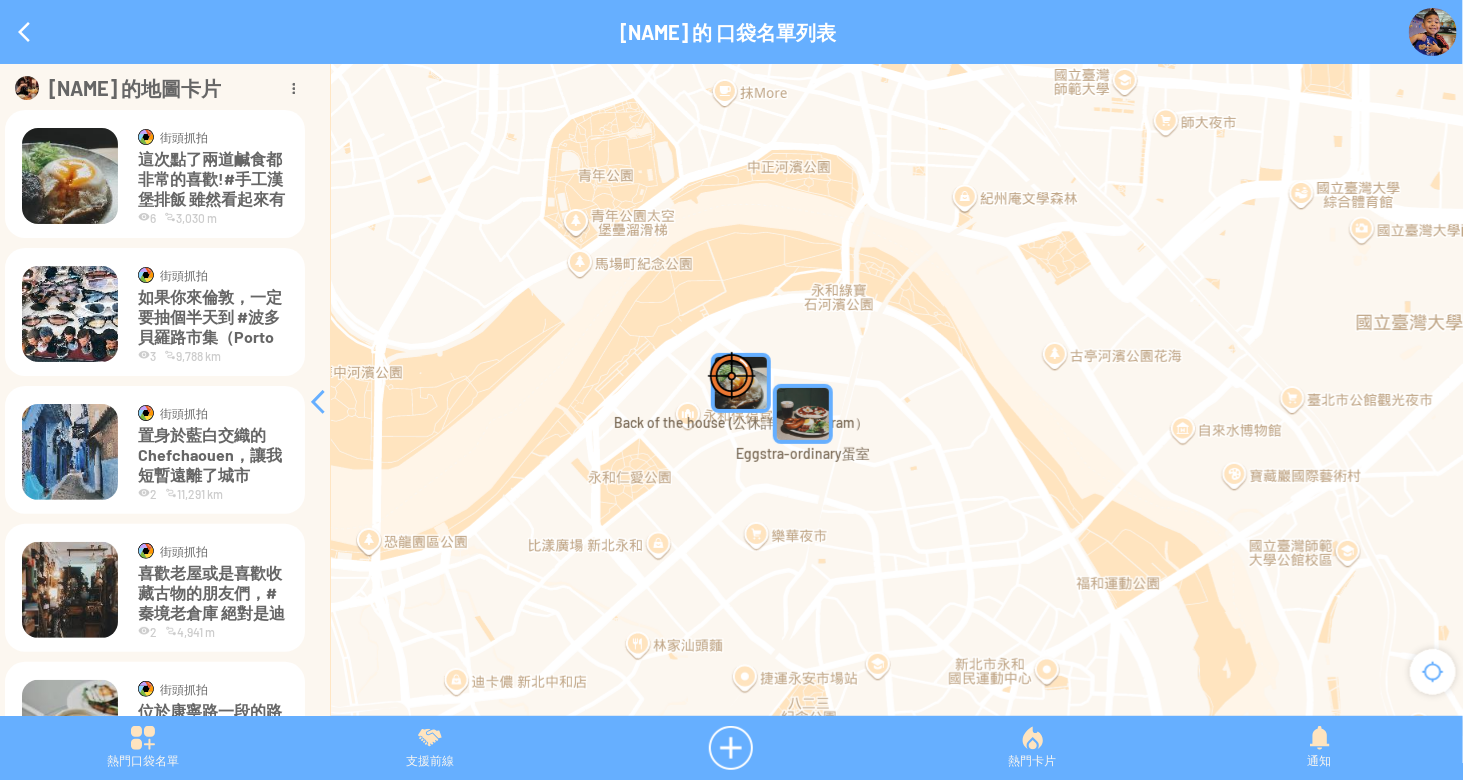 click at bounding box center (803, 414) 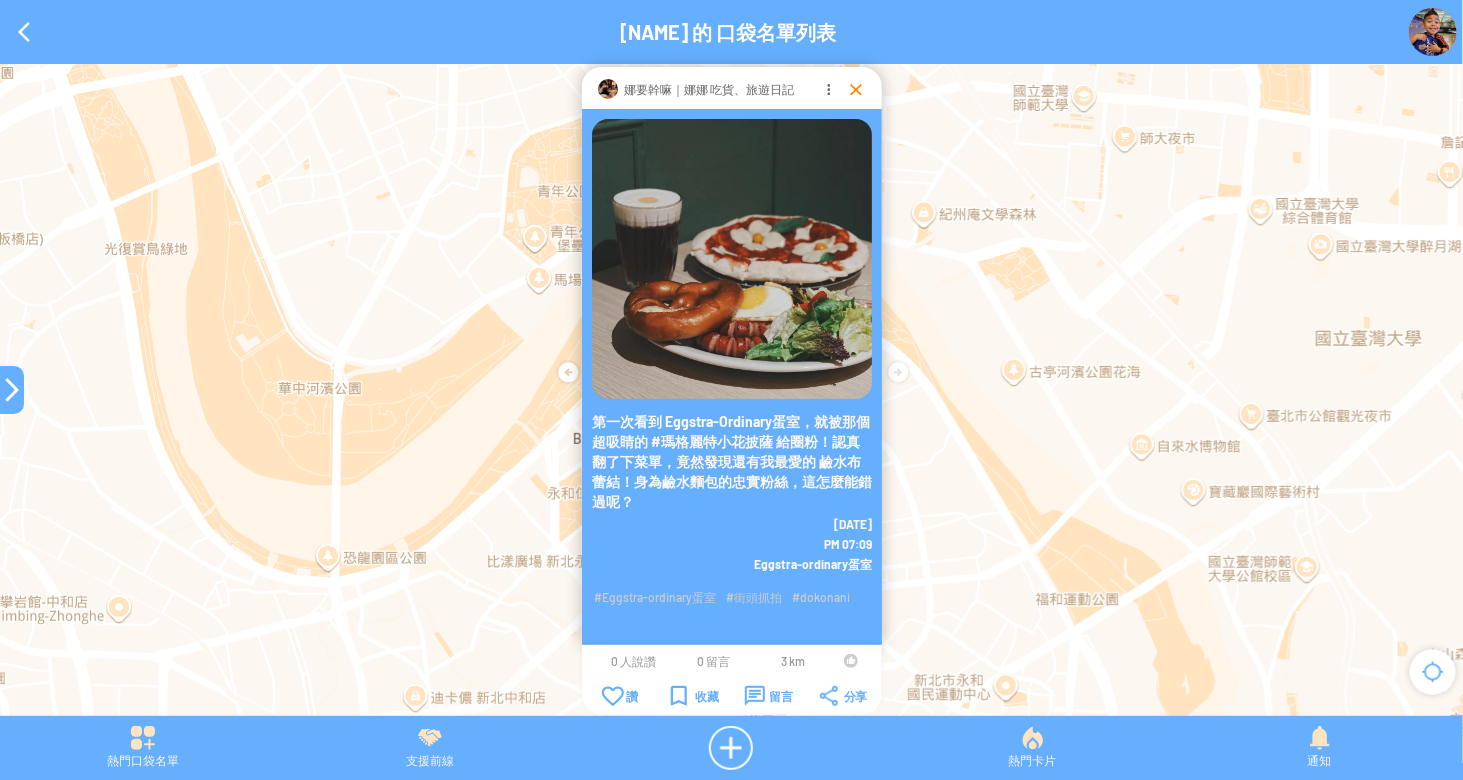 click at bounding box center (856, 89) 